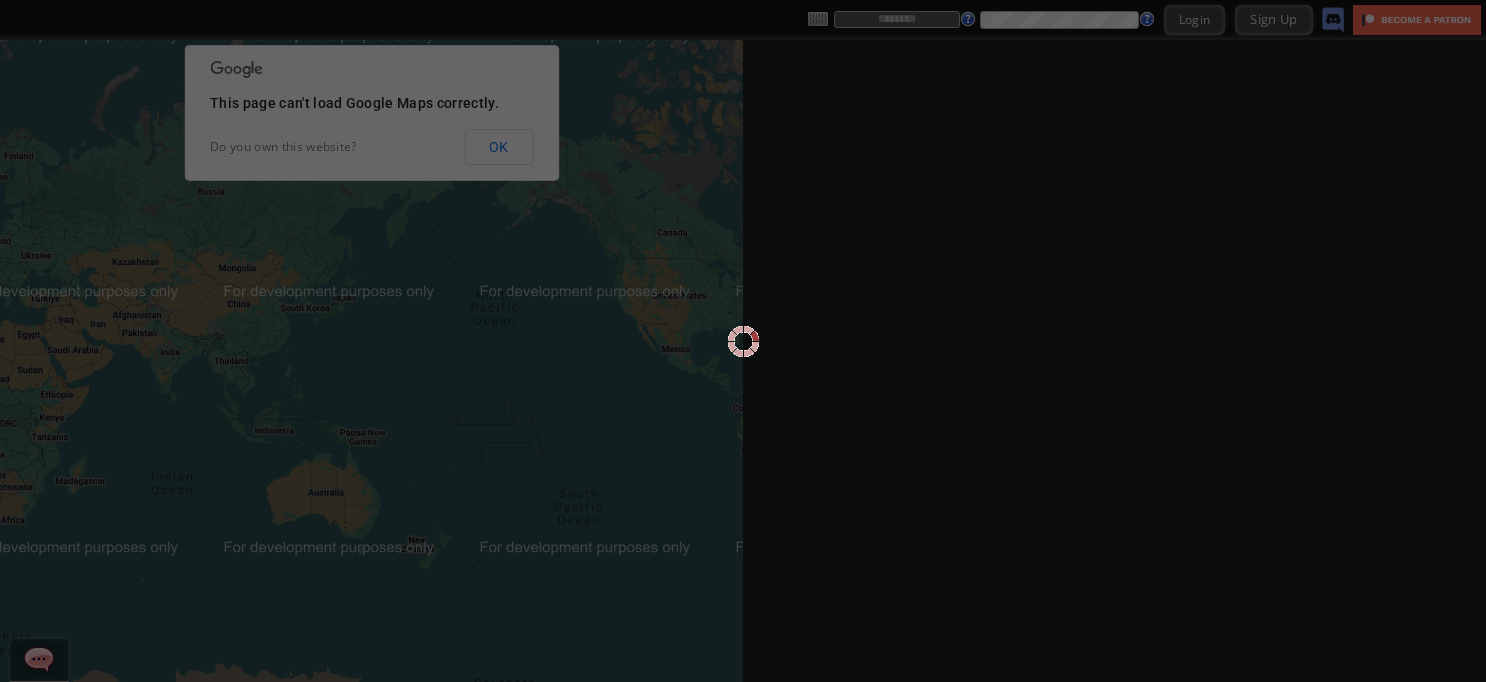 scroll, scrollTop: 0, scrollLeft: 0, axis: both 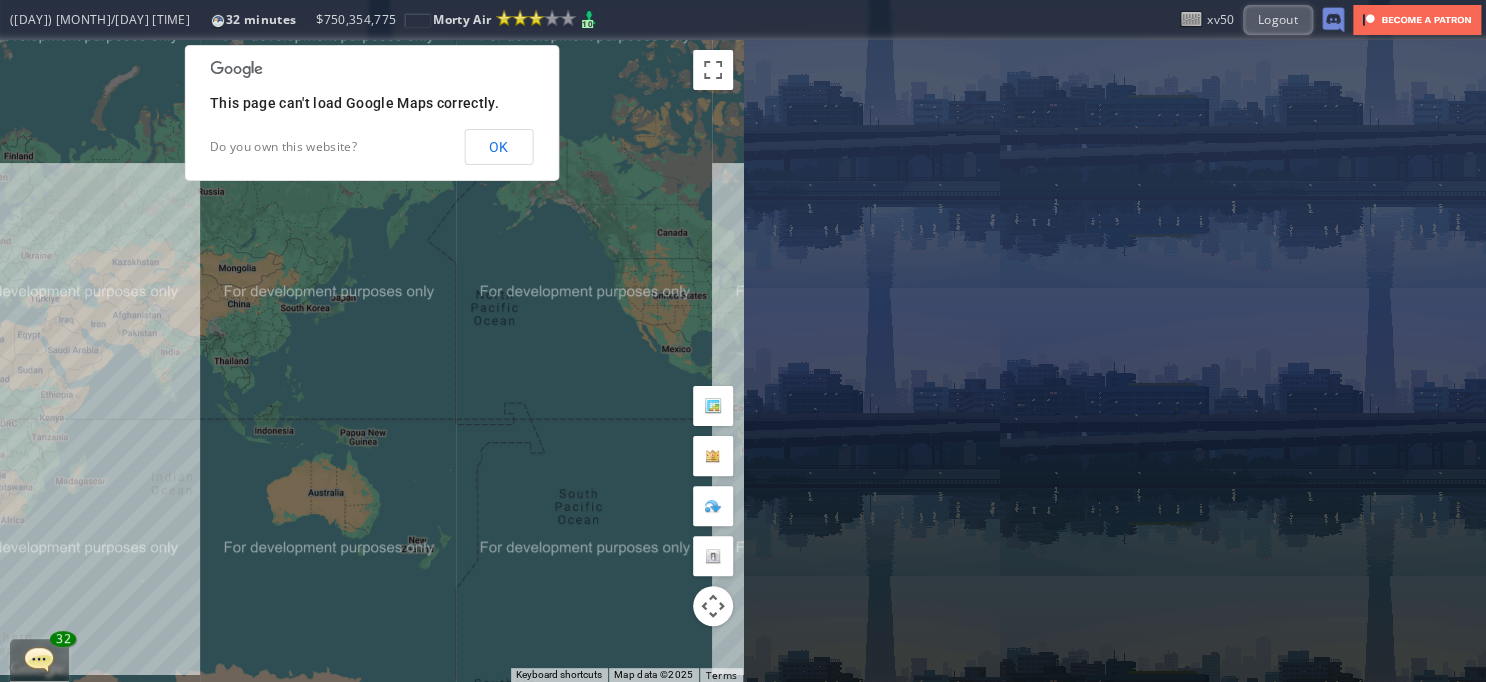 click on "OK" at bounding box center (498, 147) 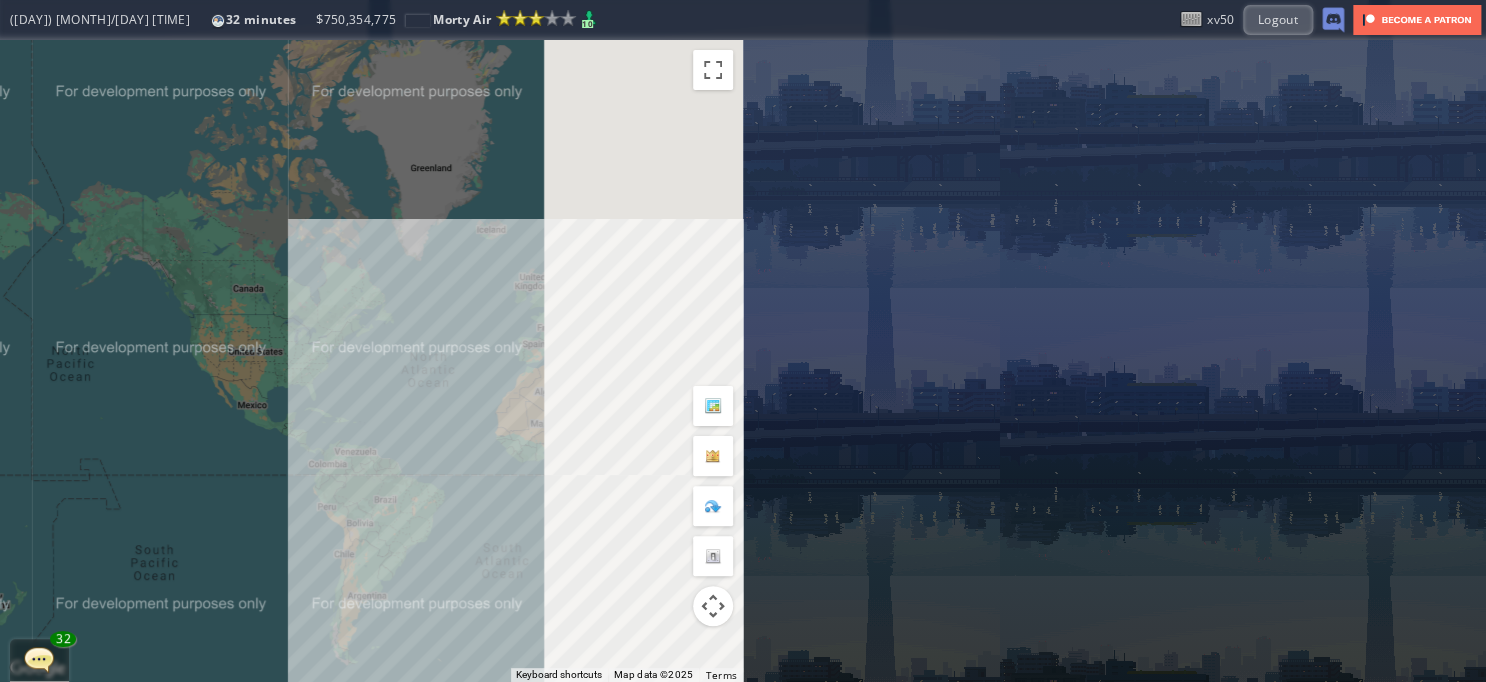drag, startPoint x: 457, startPoint y: 224, endPoint x: 4, endPoint y: 298, distance: 459.00436 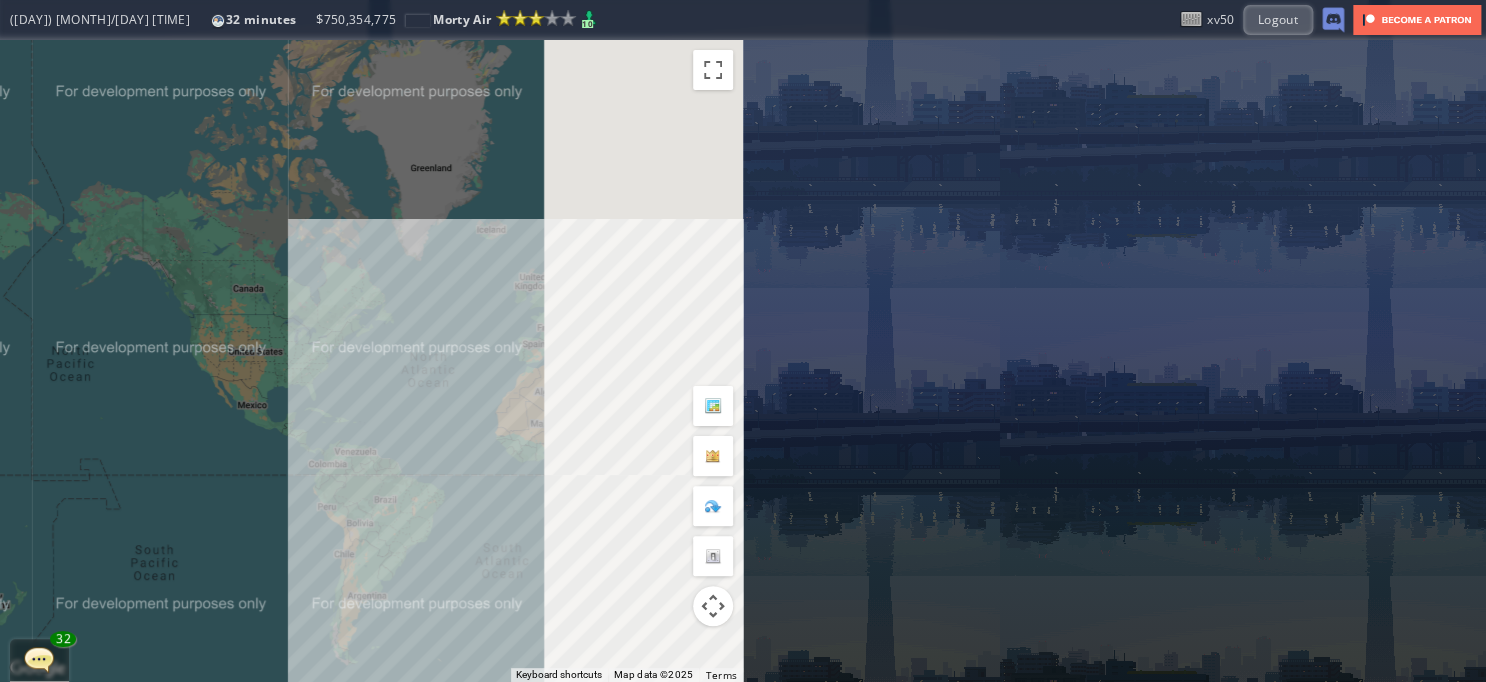 click on "**********" at bounding box center [743, 361] 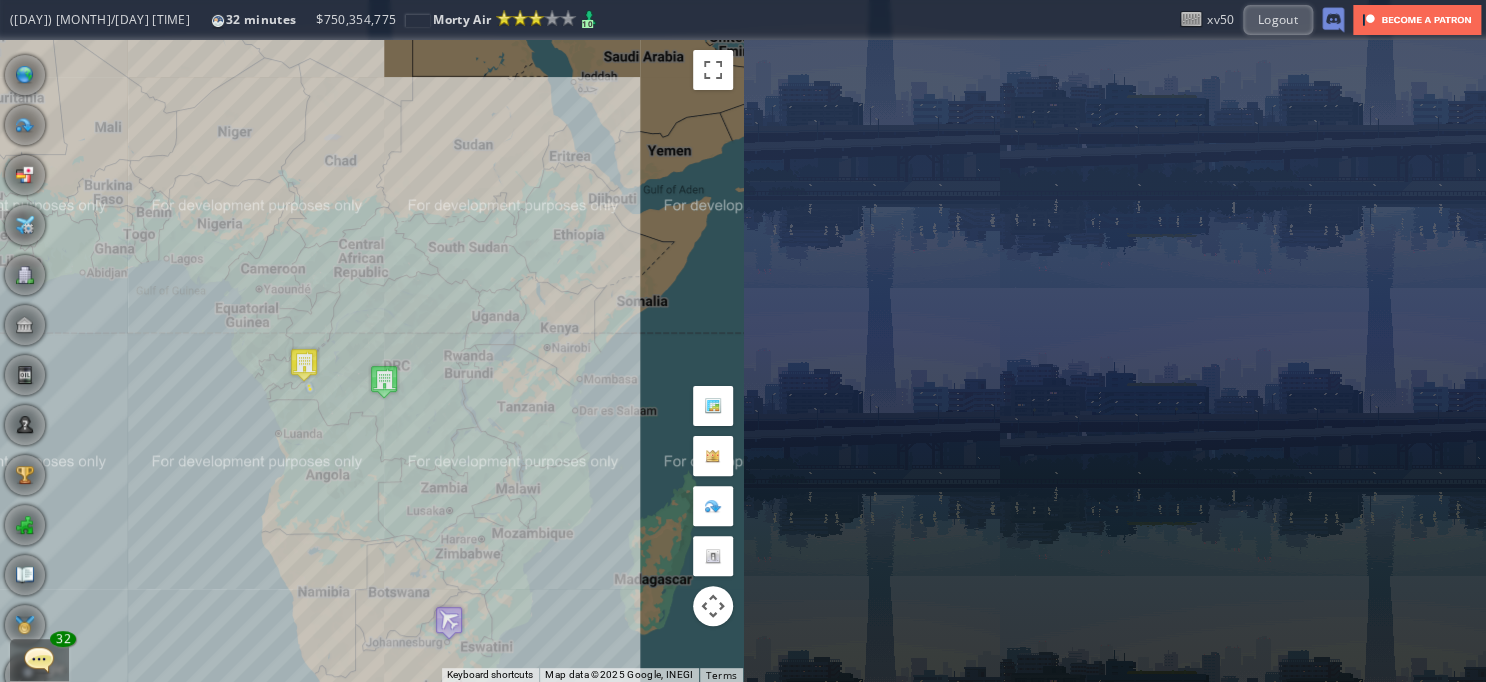 click on "To navigate, press the arrow keys." at bounding box center [371, 361] 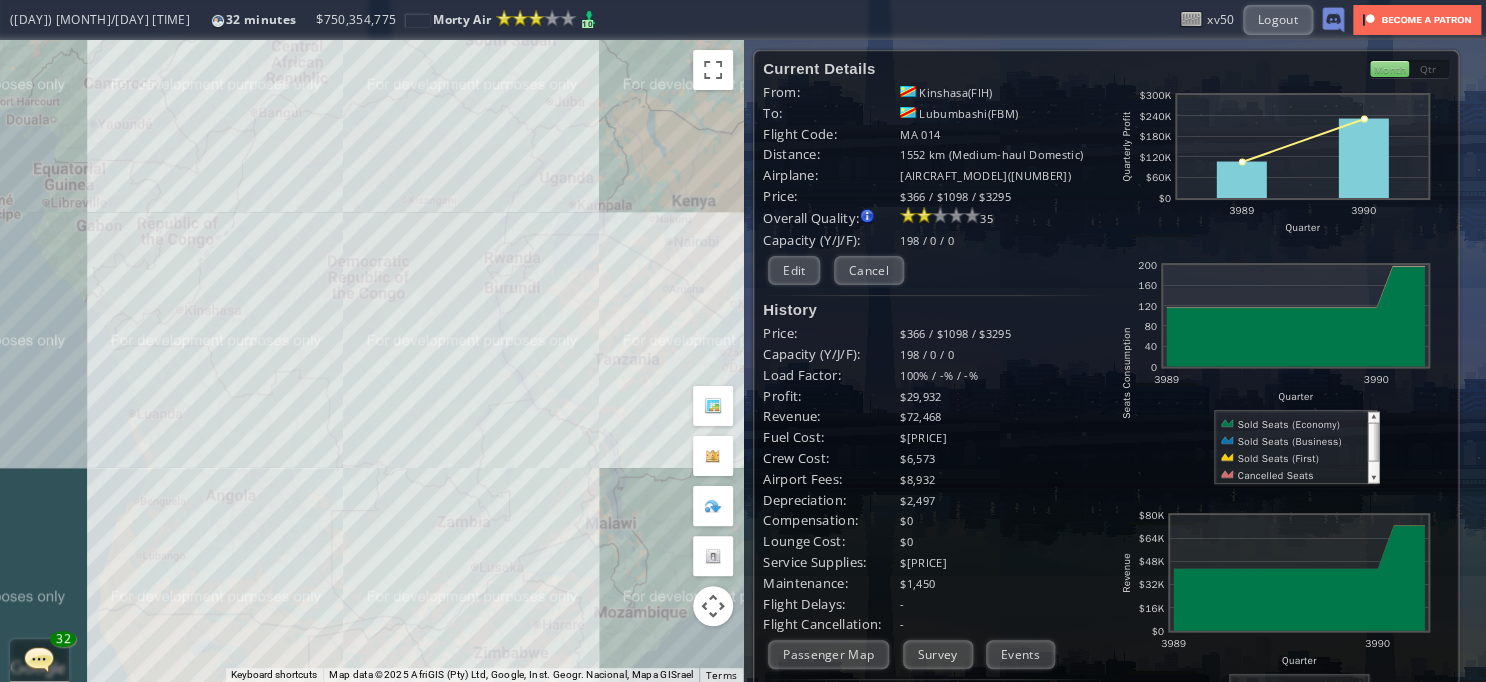 click on "To navigate, press the arrow keys." at bounding box center [371, 361] 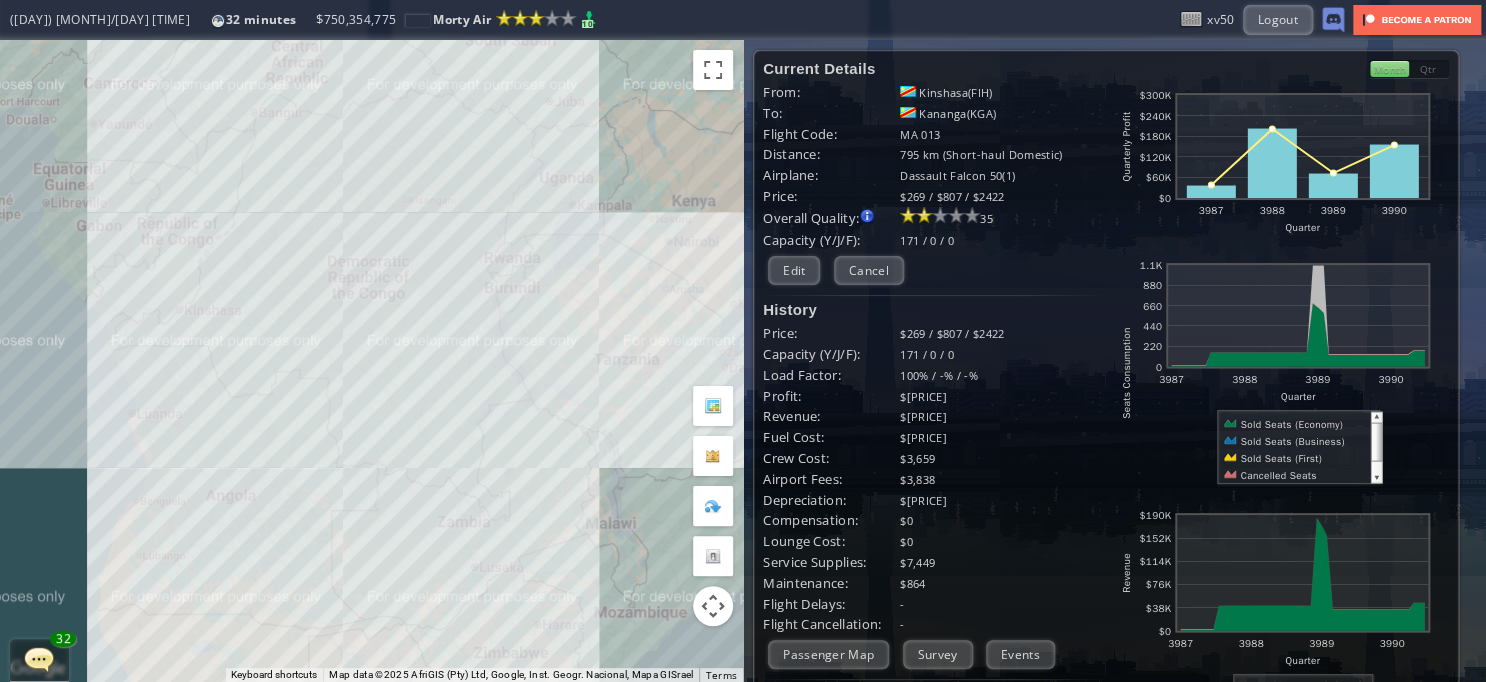 click on "To navigate, press the arrow keys." at bounding box center (371, 361) 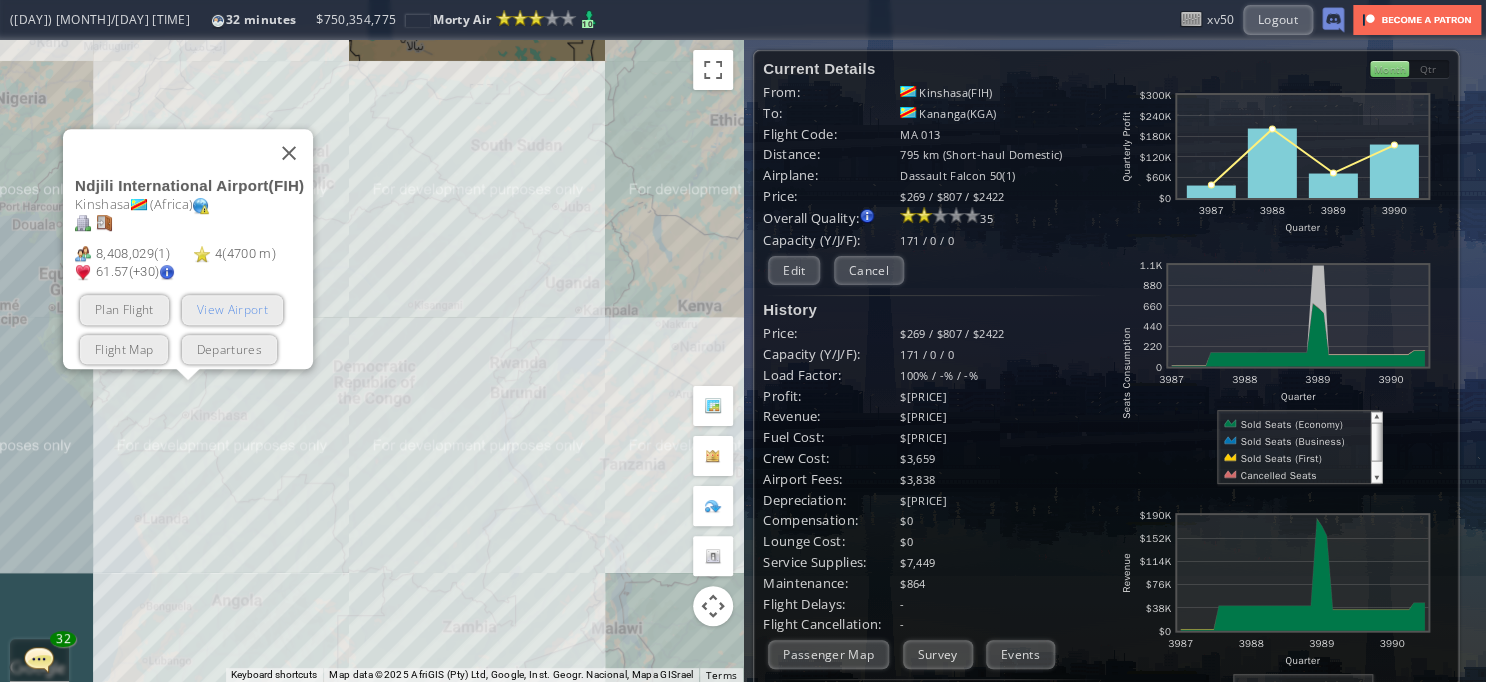 click on "View Airport" at bounding box center (231, 310) 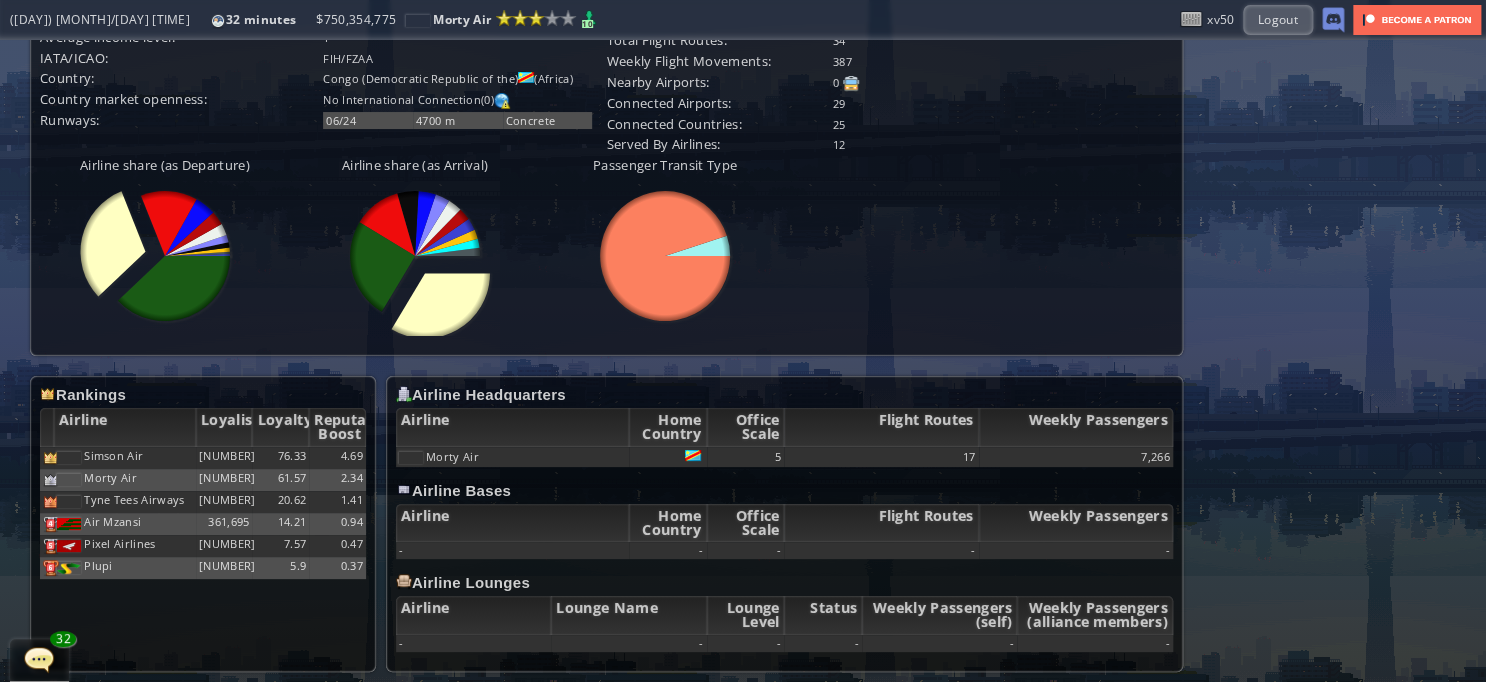 scroll, scrollTop: 8, scrollLeft: 0, axis: vertical 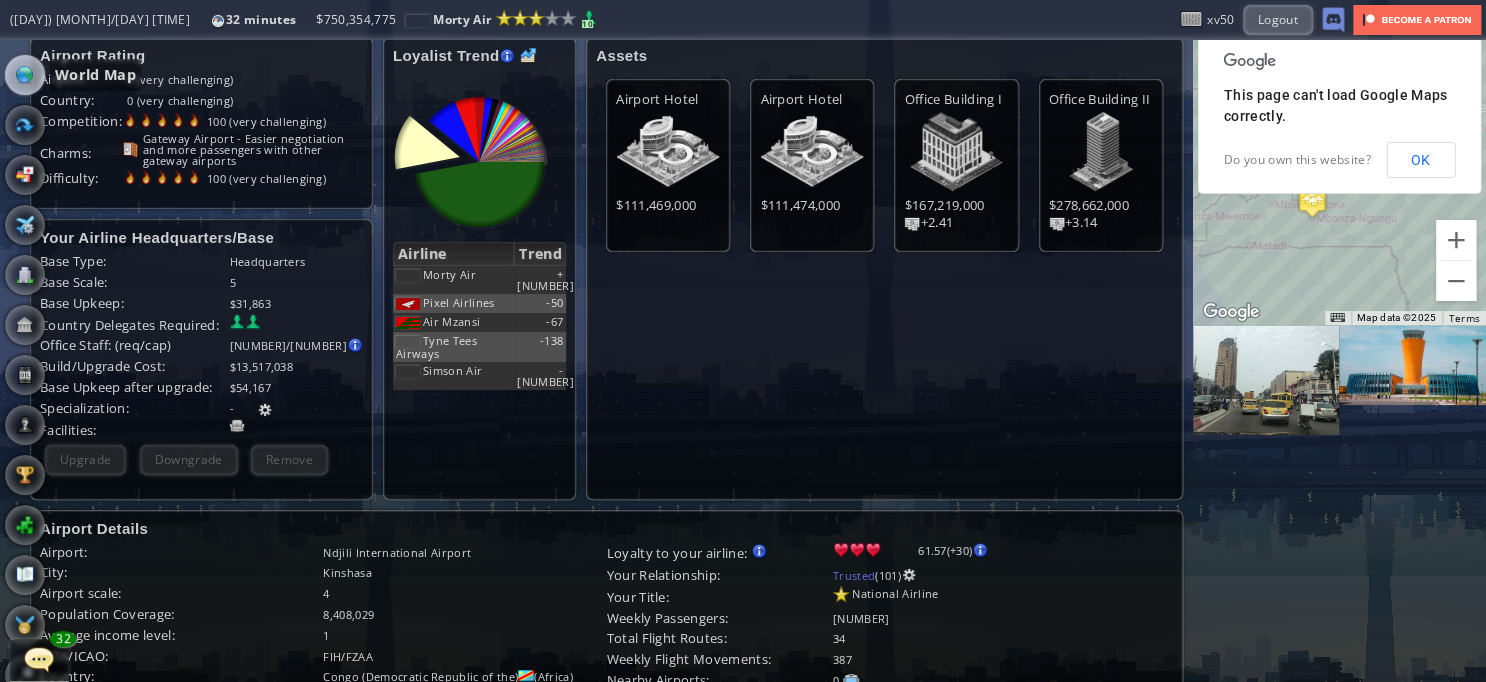 click at bounding box center (25, 75) 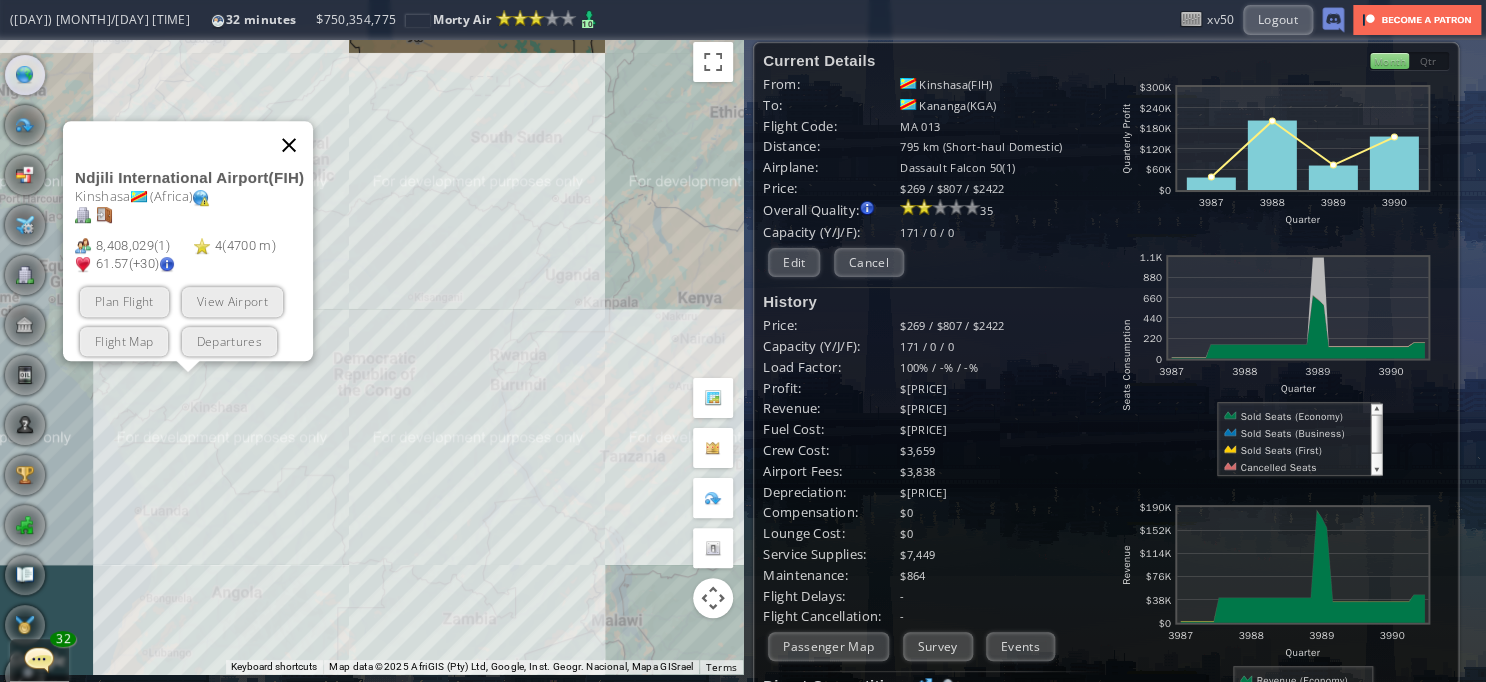 click at bounding box center [289, 145] 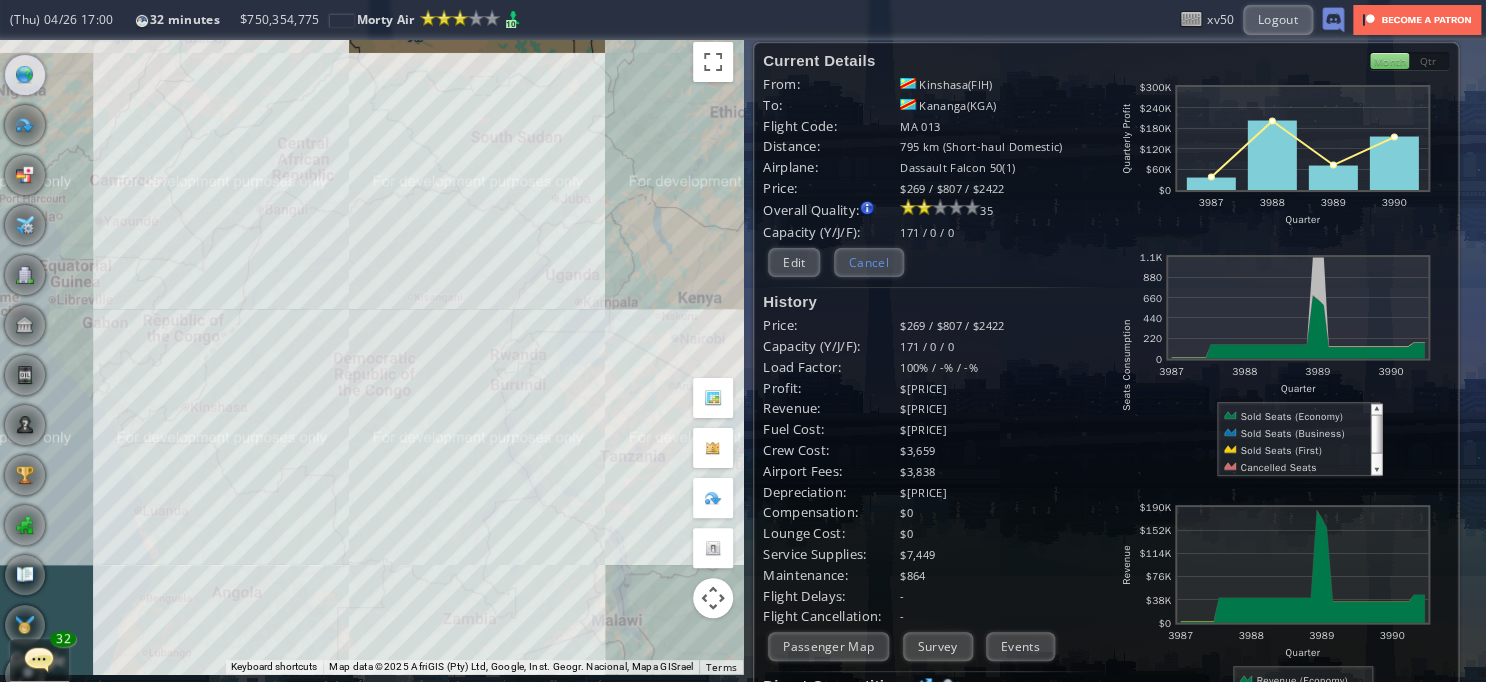 click on "Cancel" at bounding box center [869, 262] 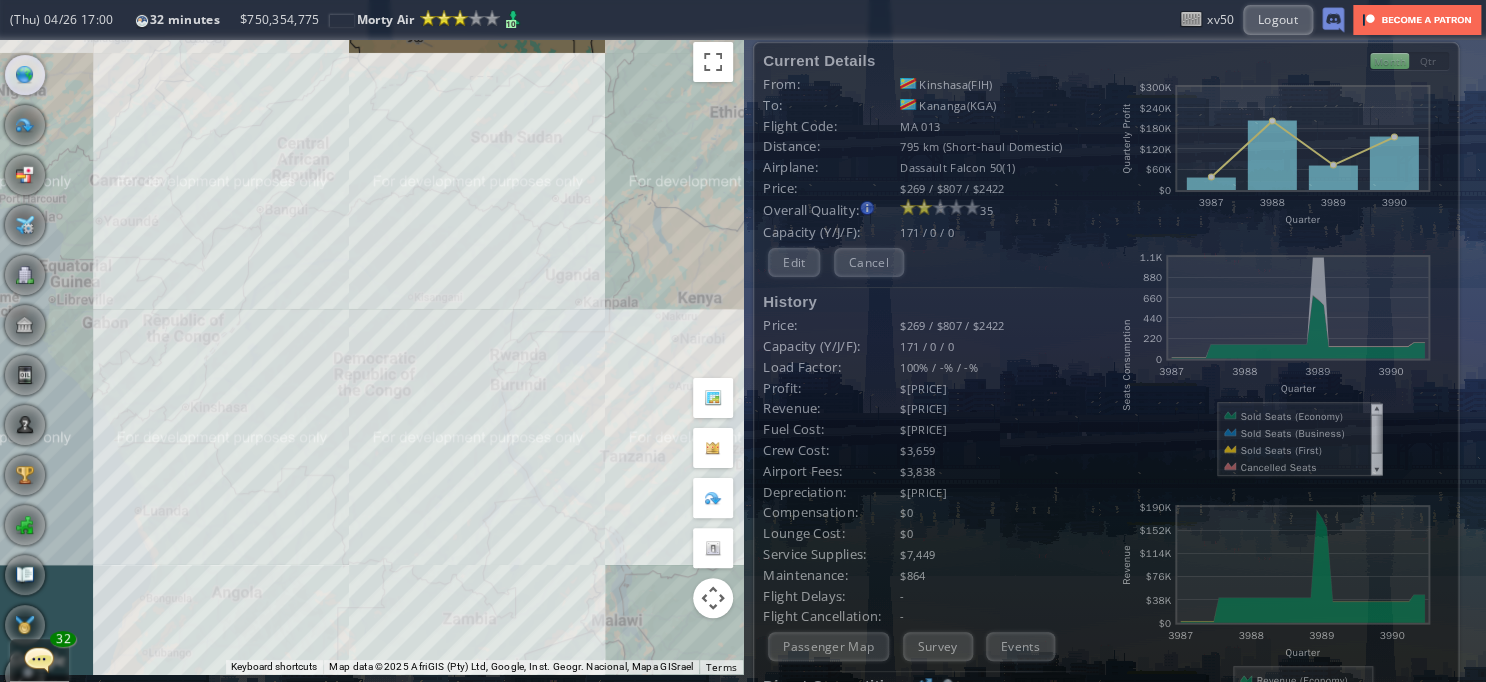 scroll, scrollTop: 0, scrollLeft: 0, axis: both 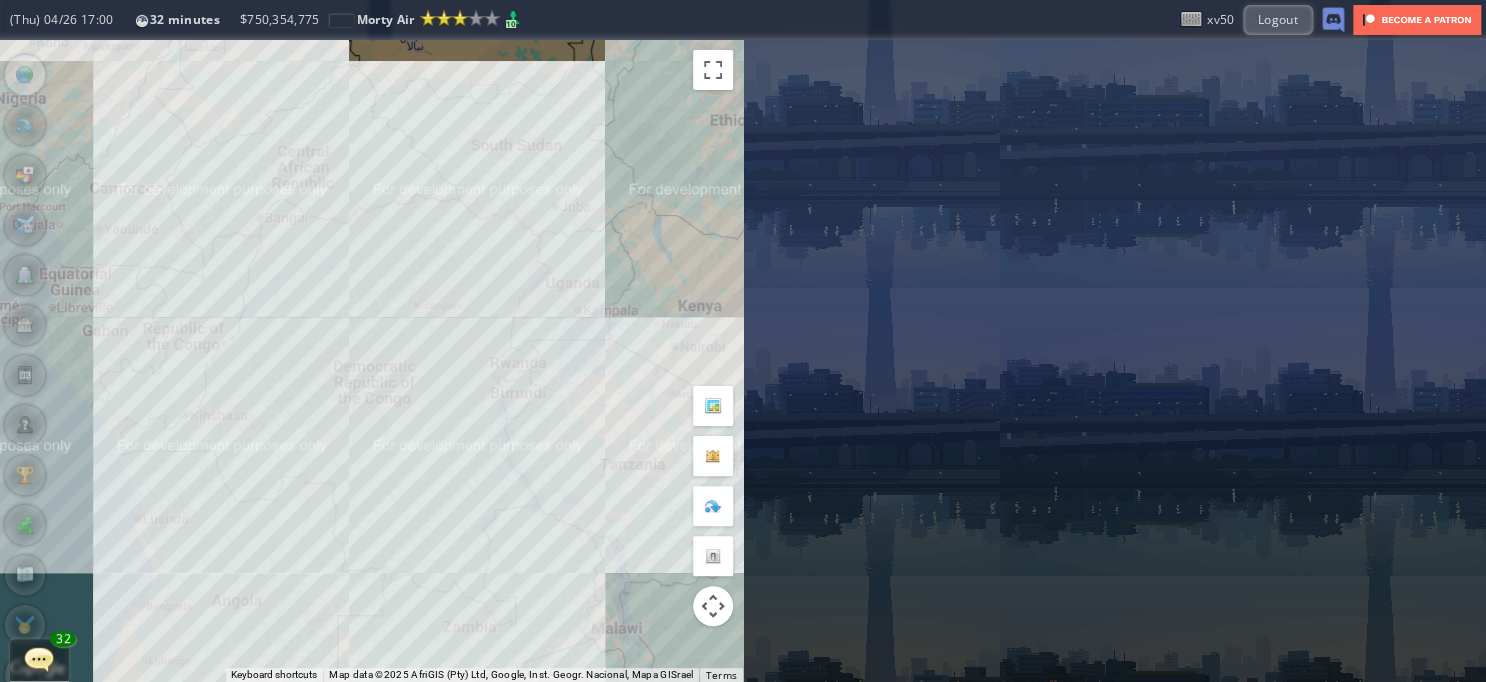 click on "To navigate, press the arrow keys." at bounding box center [371, 361] 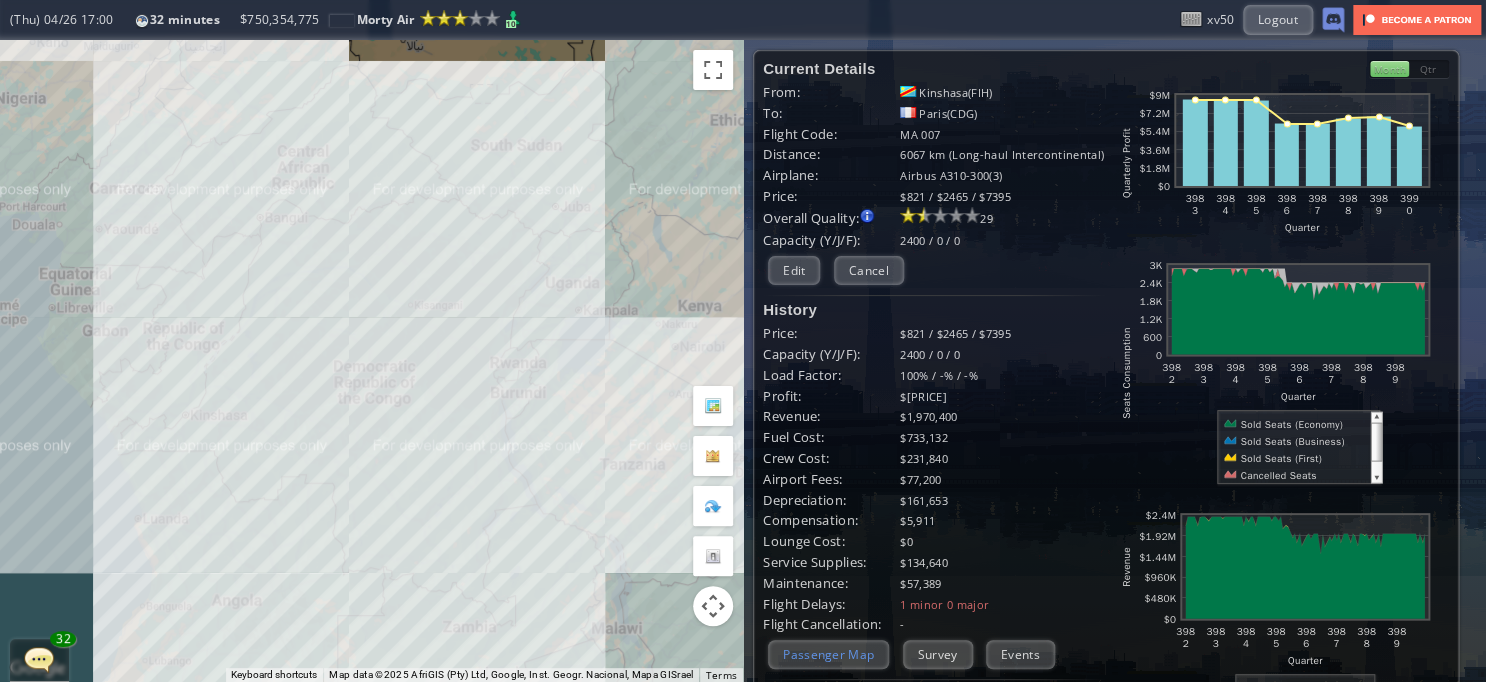 click on "Passenger Map" at bounding box center (828, 654) 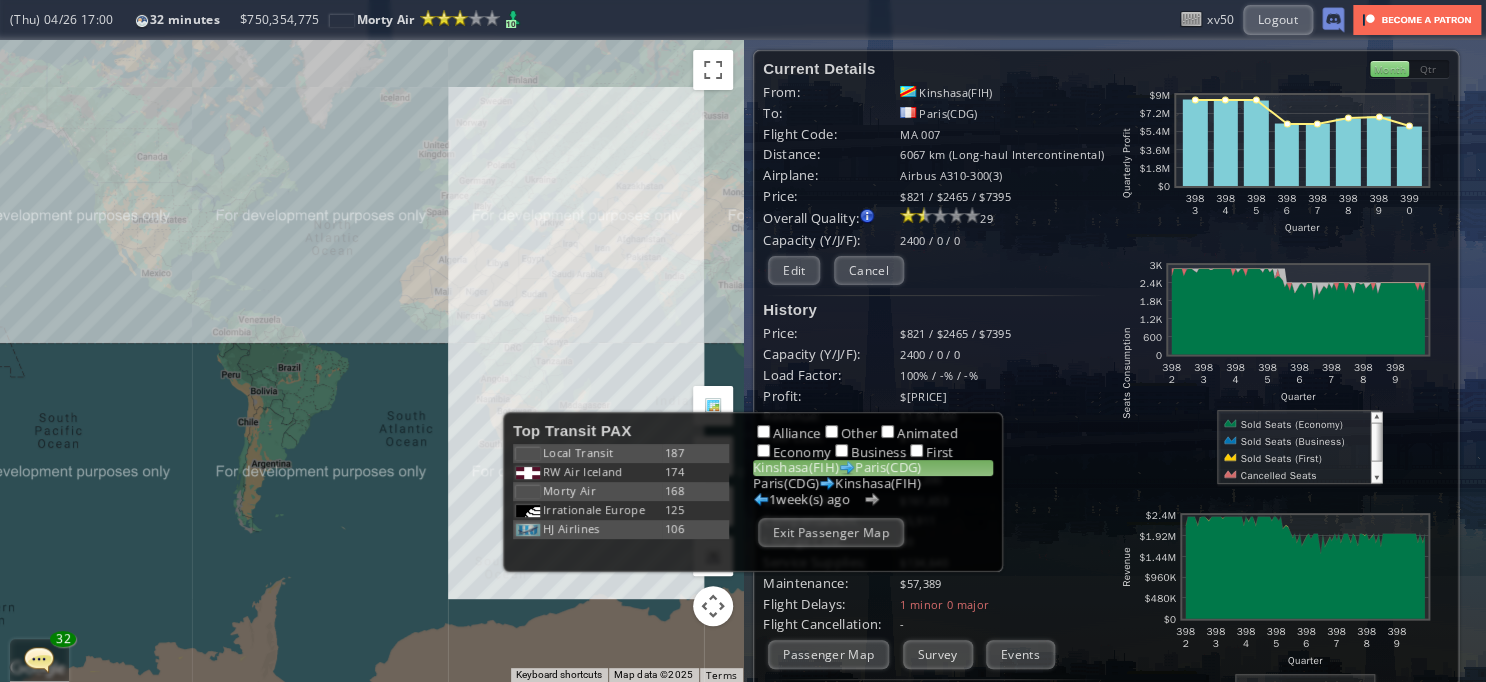 drag, startPoint x: 601, startPoint y: 240, endPoint x: 523, endPoint y: 266, distance: 82.219215 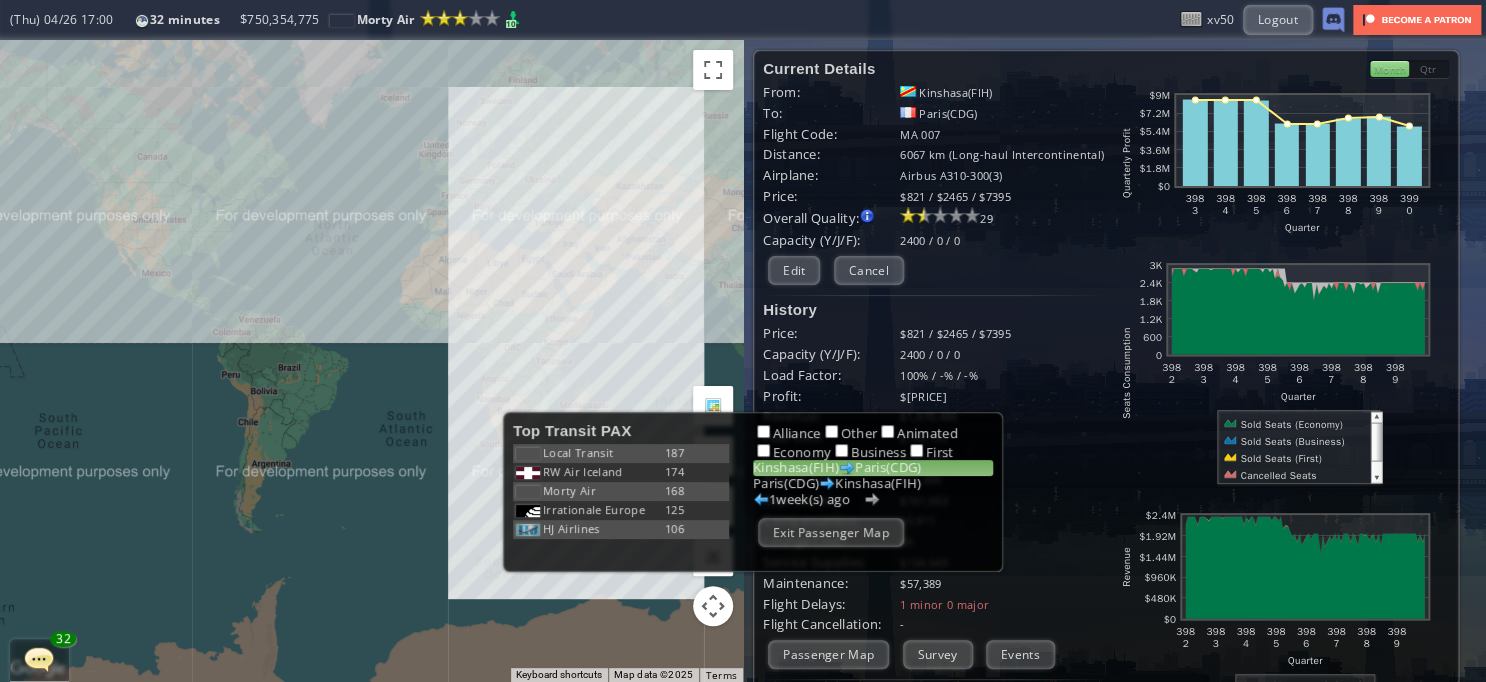 click on "To navigate, press the arrow keys." at bounding box center [371, 361] 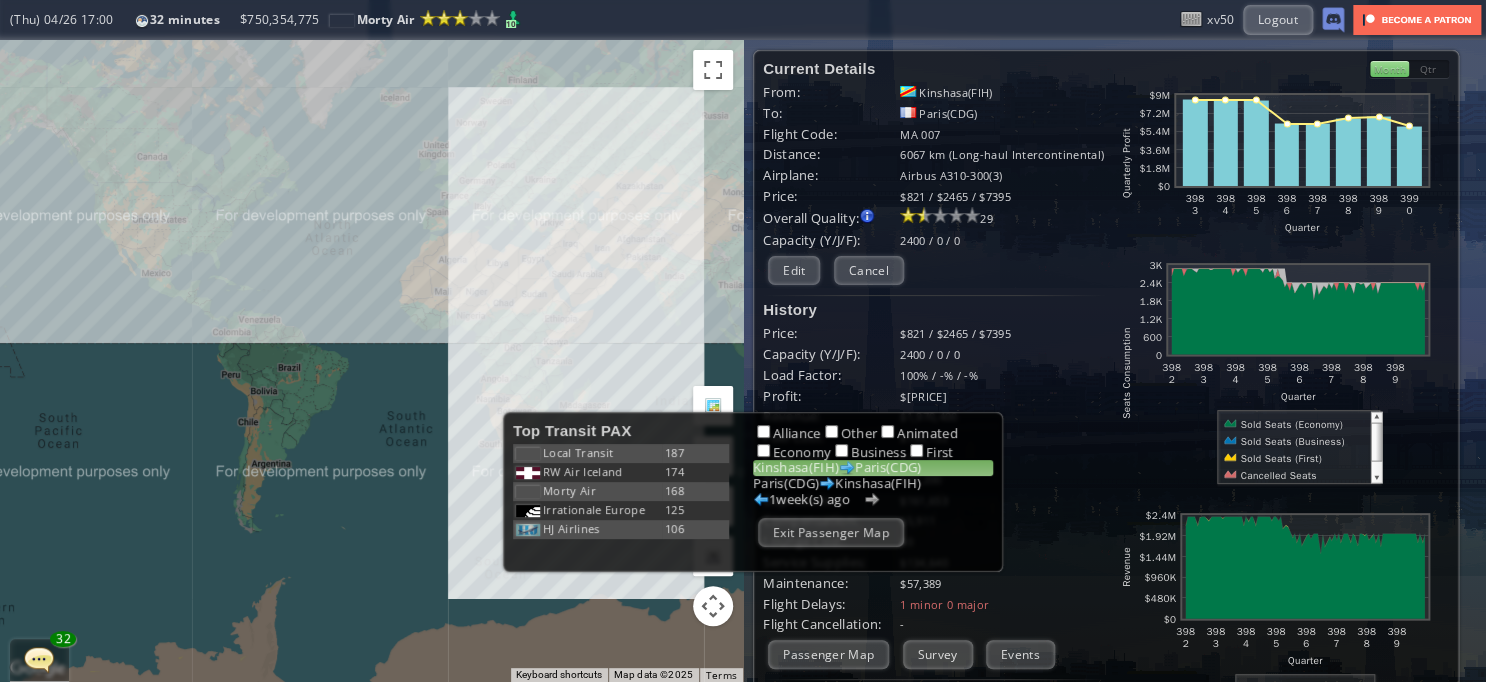 click on "Kinshasa(FIH) Paris(CDG) Paris(CDG) Kinshasa(FIH)
1  [TIME_UNIT](s) ago
Exit Passenger Map" at bounding box center [873, 487] 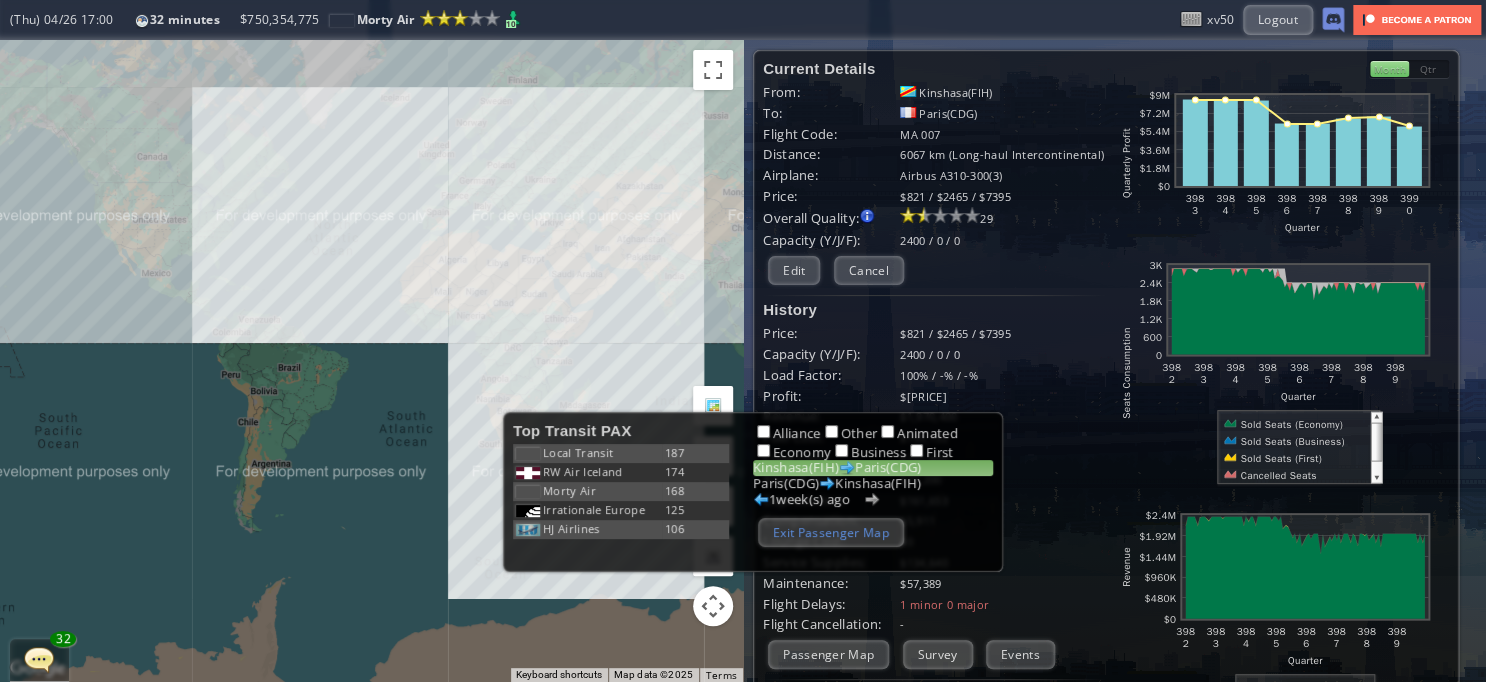click on "Exit Passenger Map" at bounding box center (831, 532) 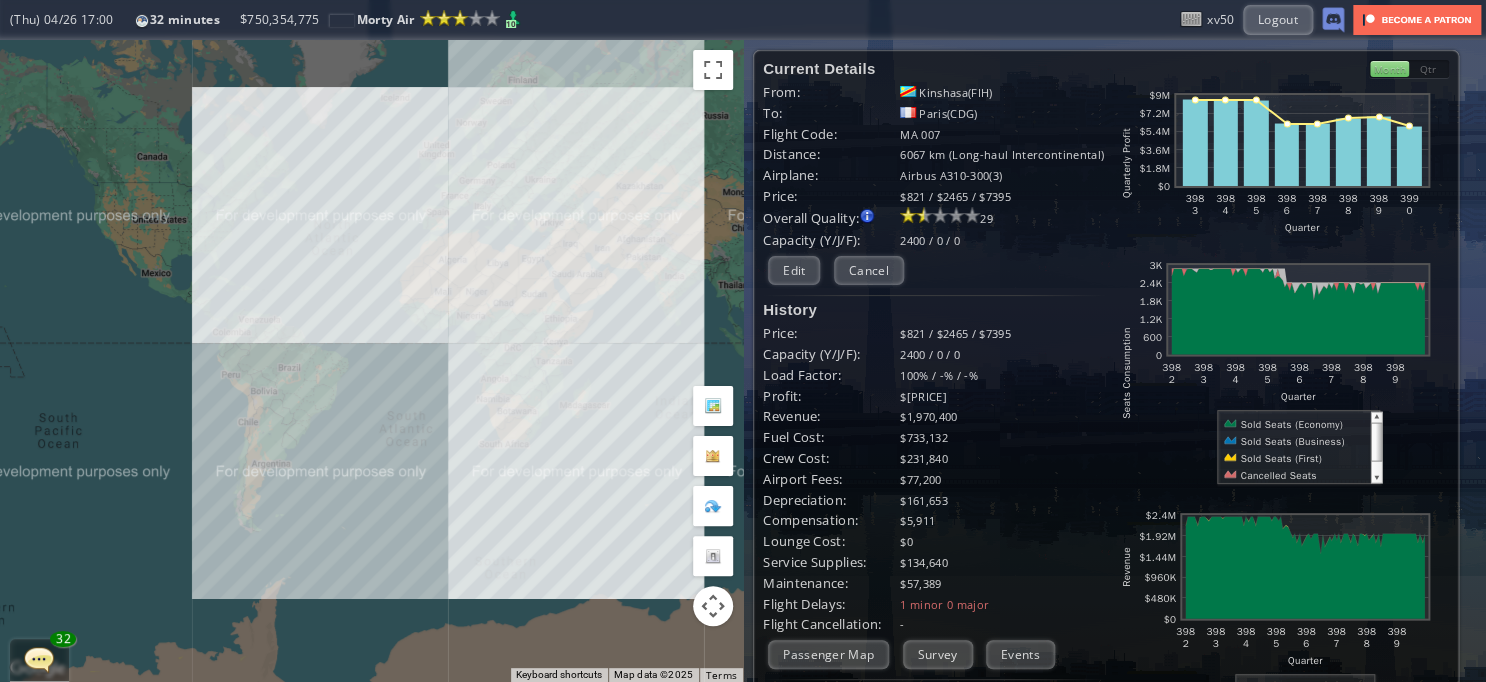 click on "To navigate, press the arrow keys." at bounding box center (371, 361) 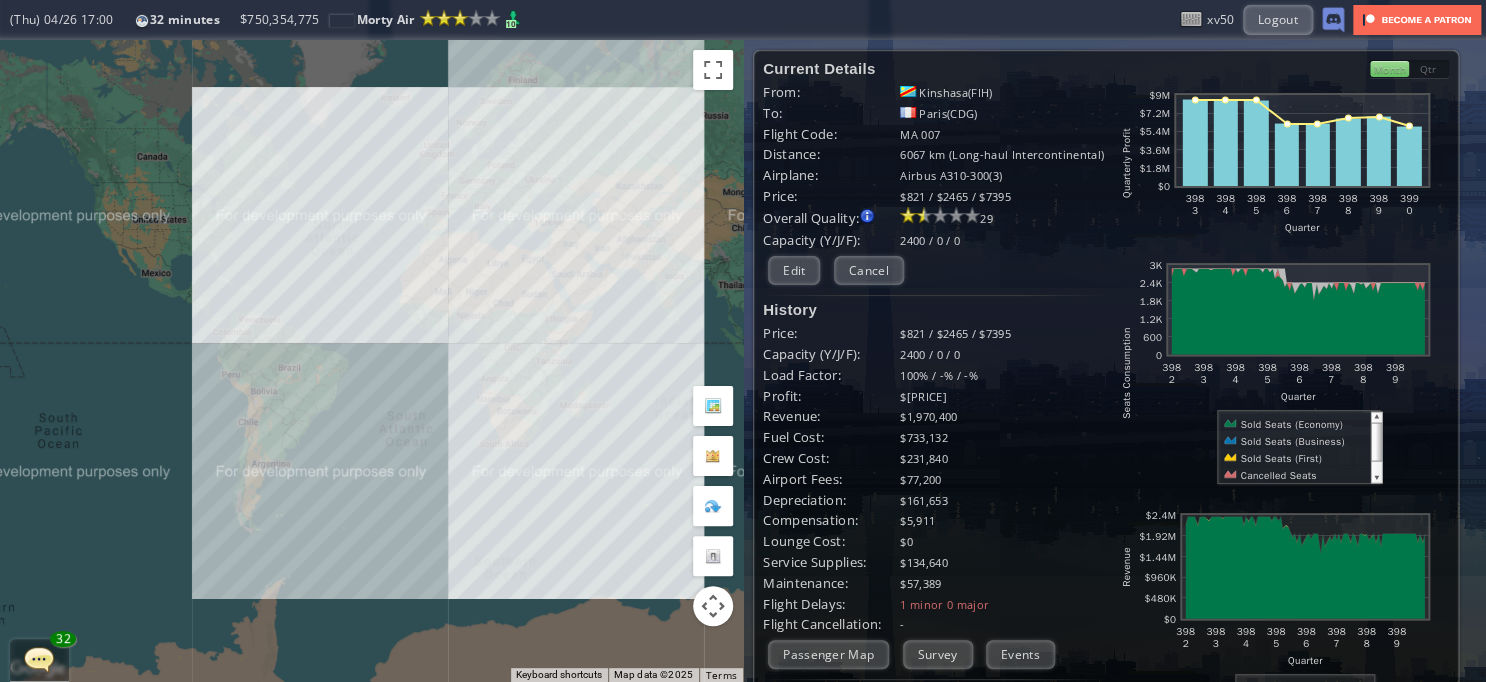 click on "To navigate, press the arrow keys." at bounding box center [371, 361] 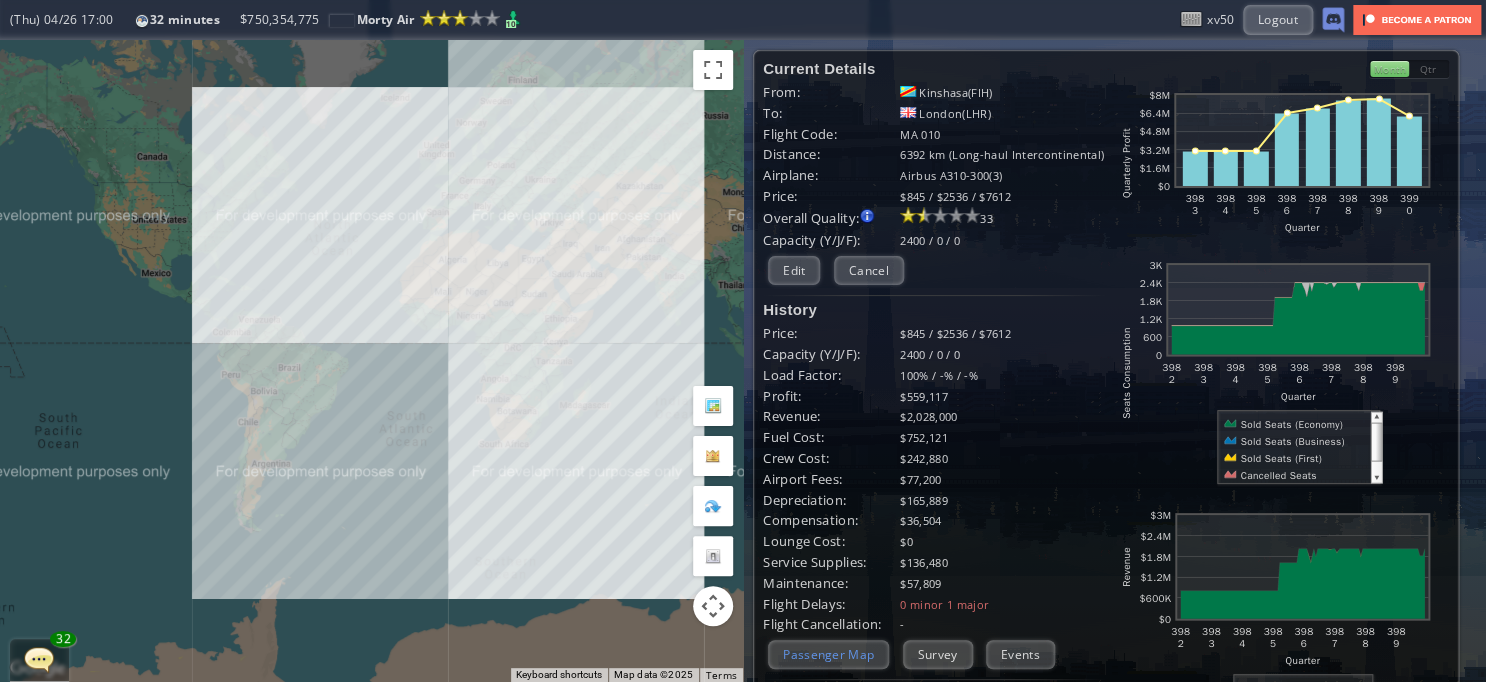 click on "Passenger Map" at bounding box center [828, 654] 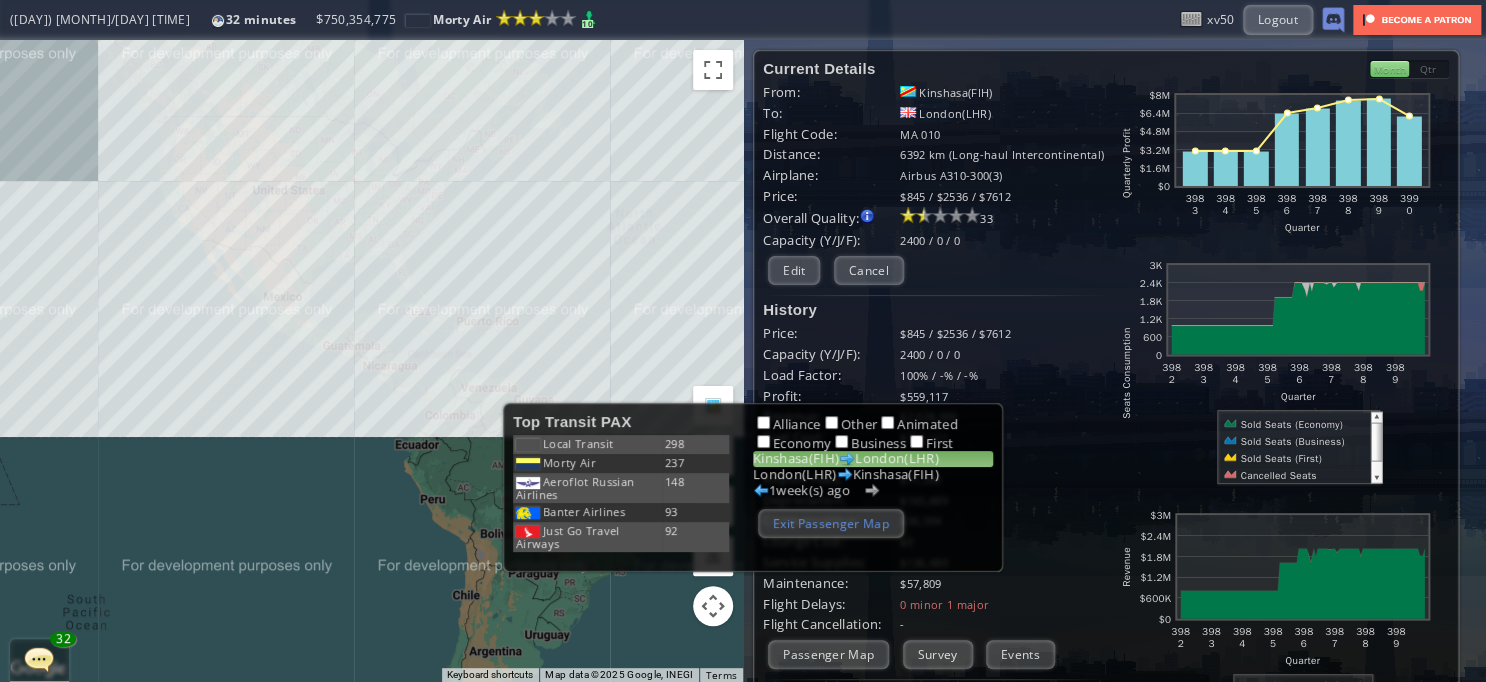 click on "Exit Passenger Map" at bounding box center [831, 523] 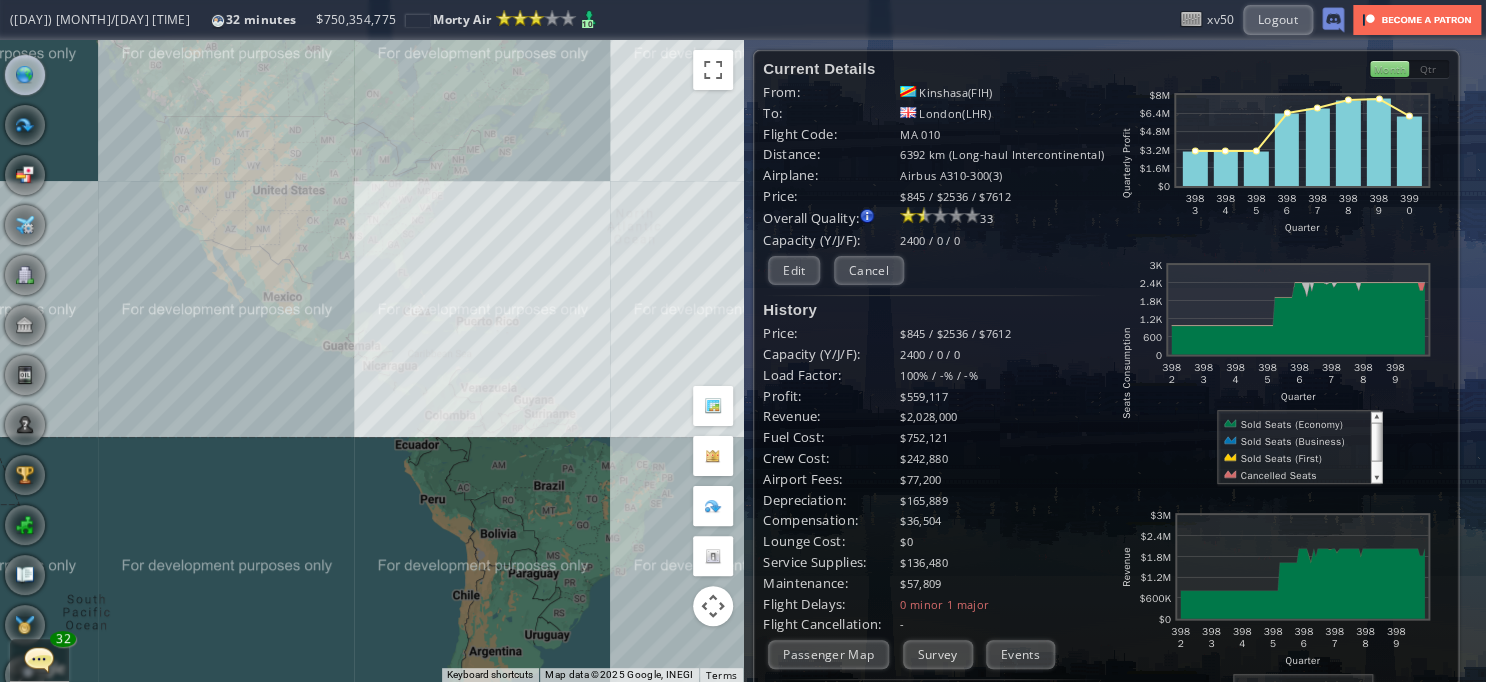 scroll, scrollTop: 77, scrollLeft: 0, axis: vertical 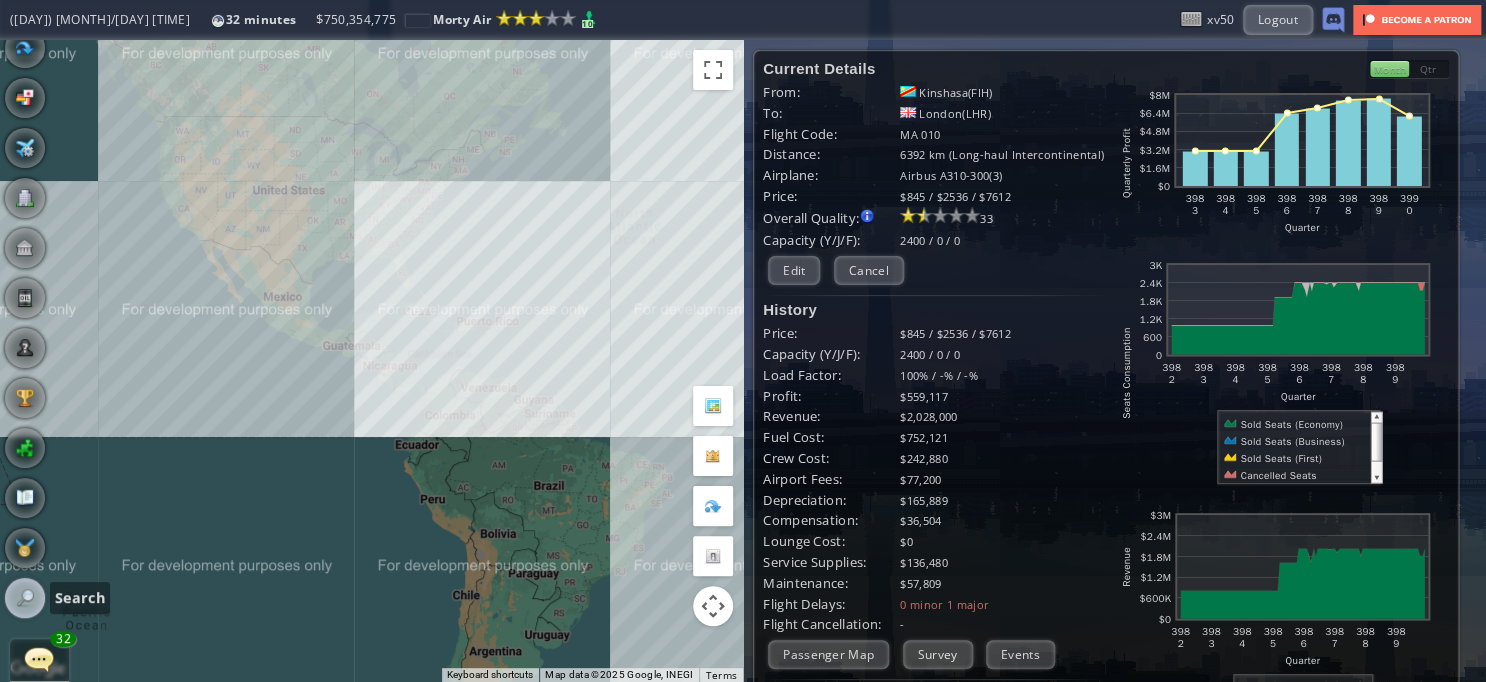 click at bounding box center [25, 598] 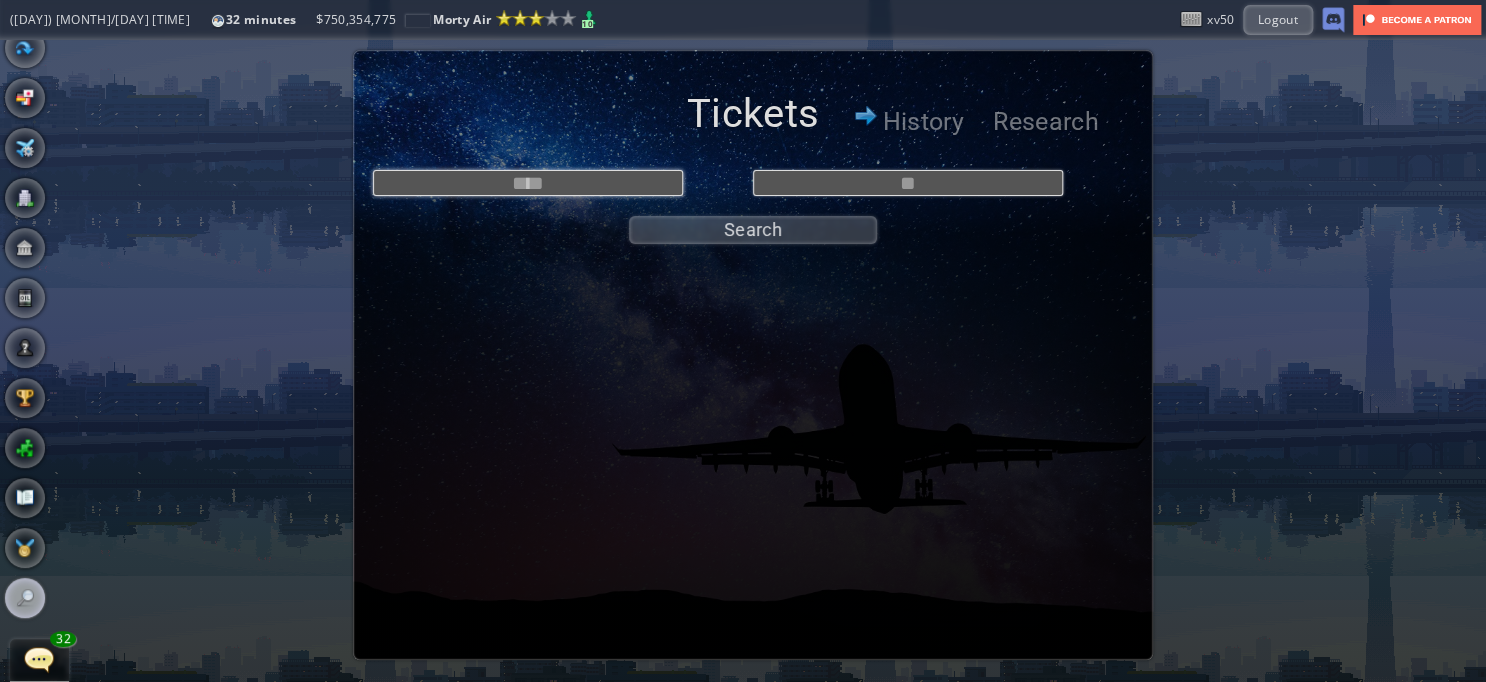 click at bounding box center (528, 183) 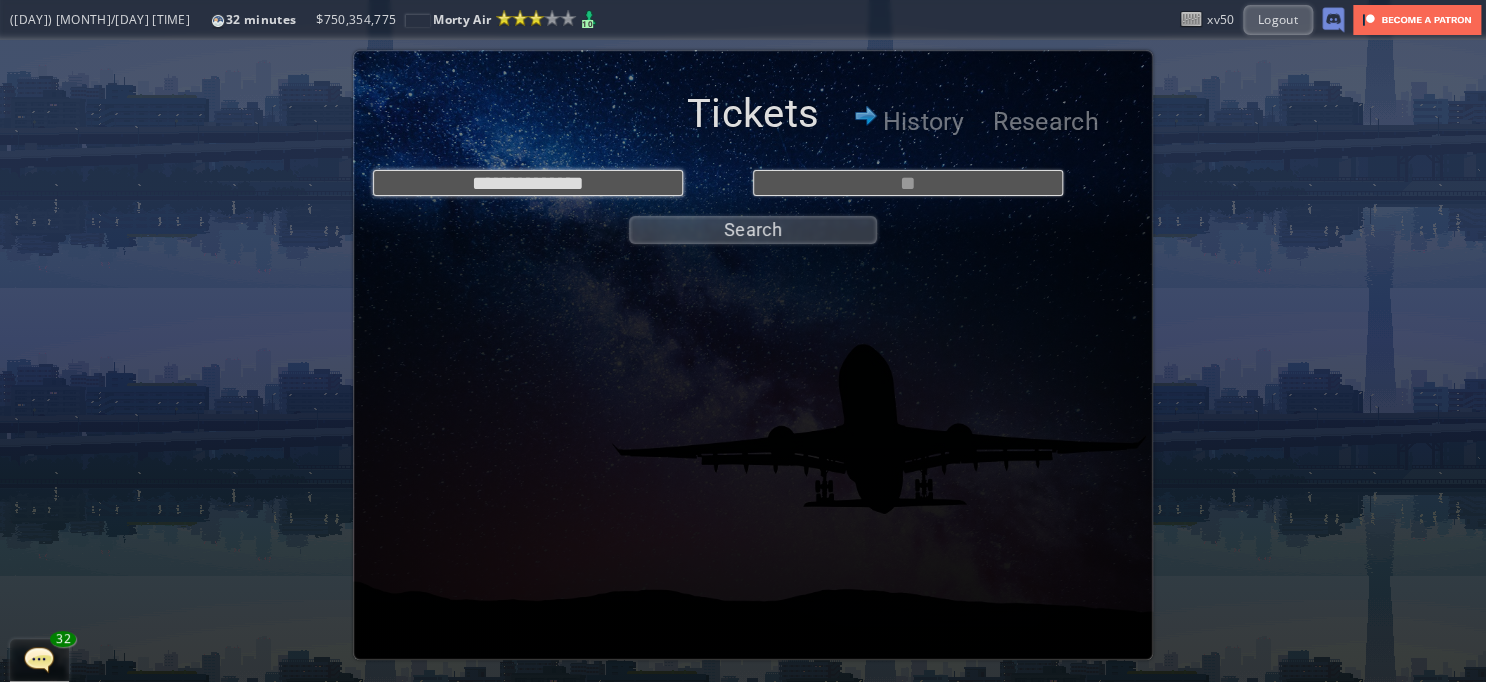 click on "**********" at bounding box center [528, 183] 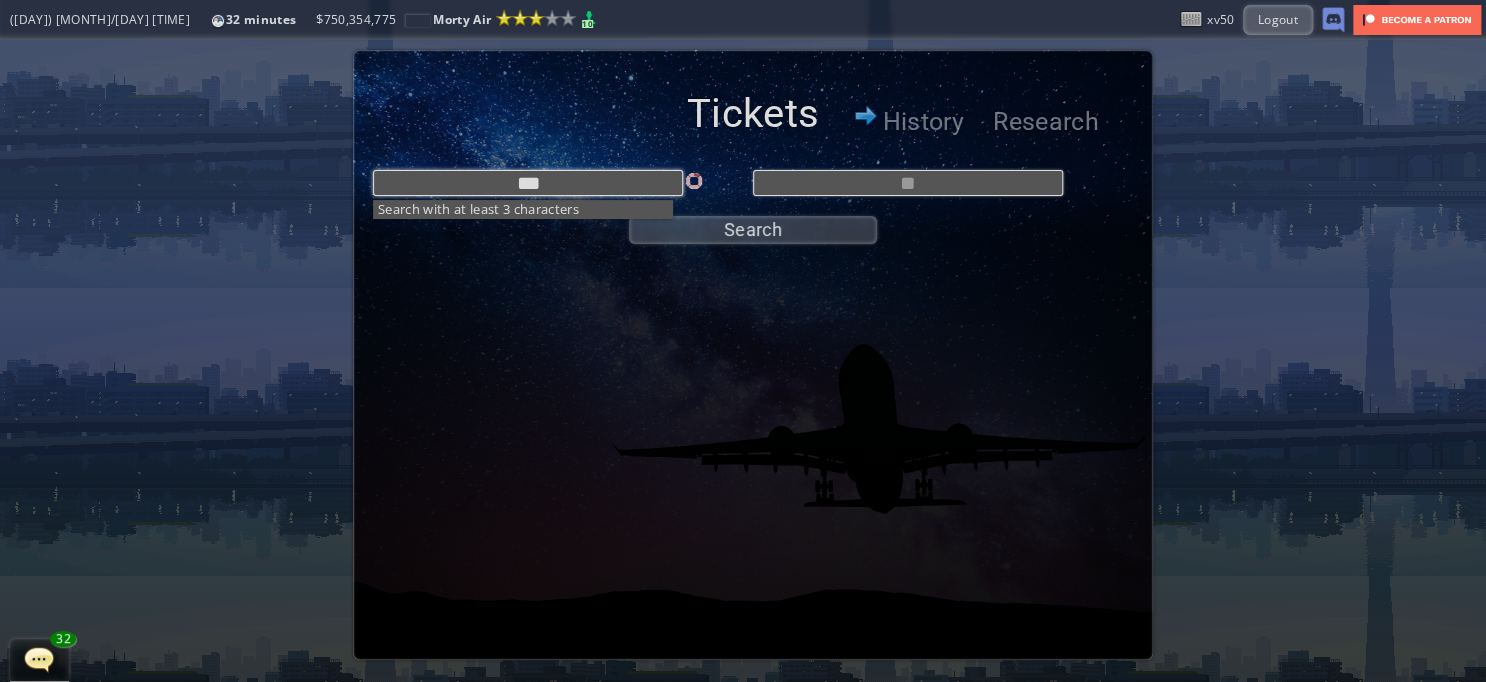type on "***" 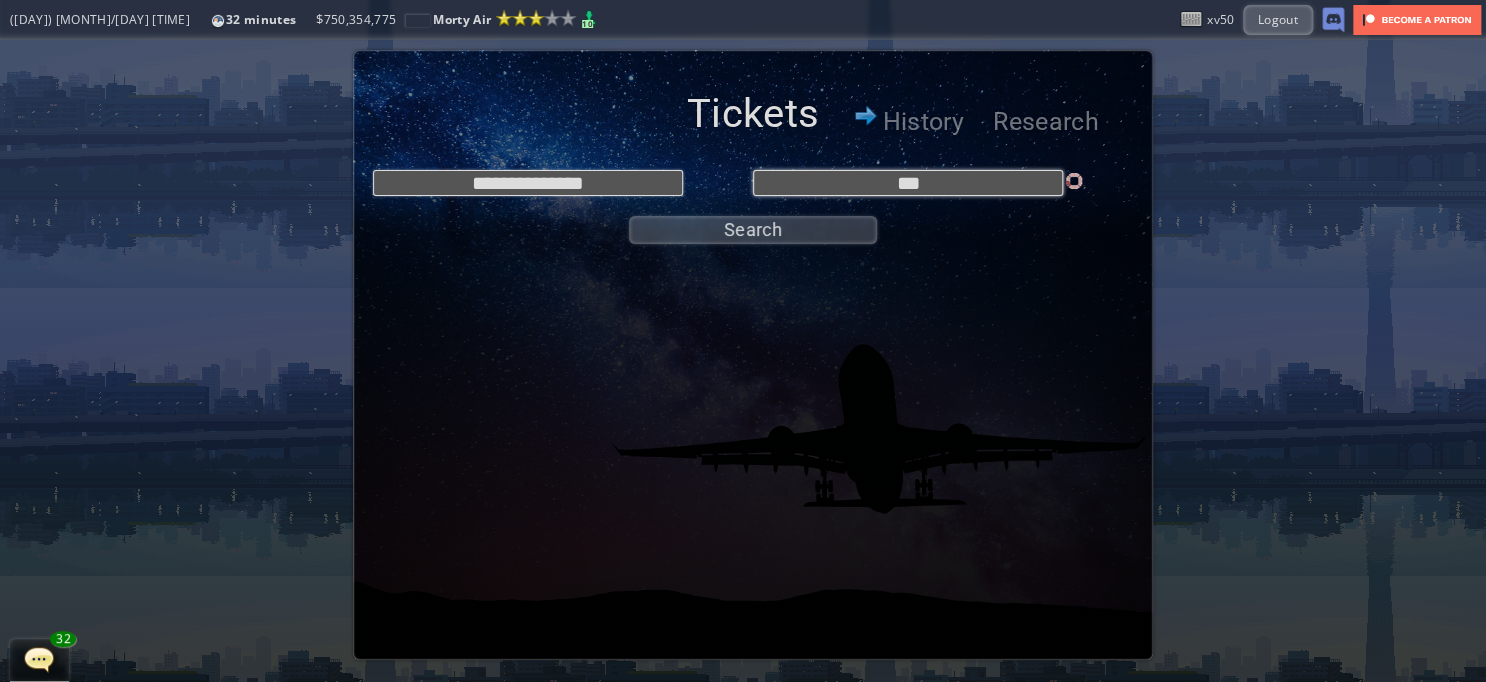type on "***" 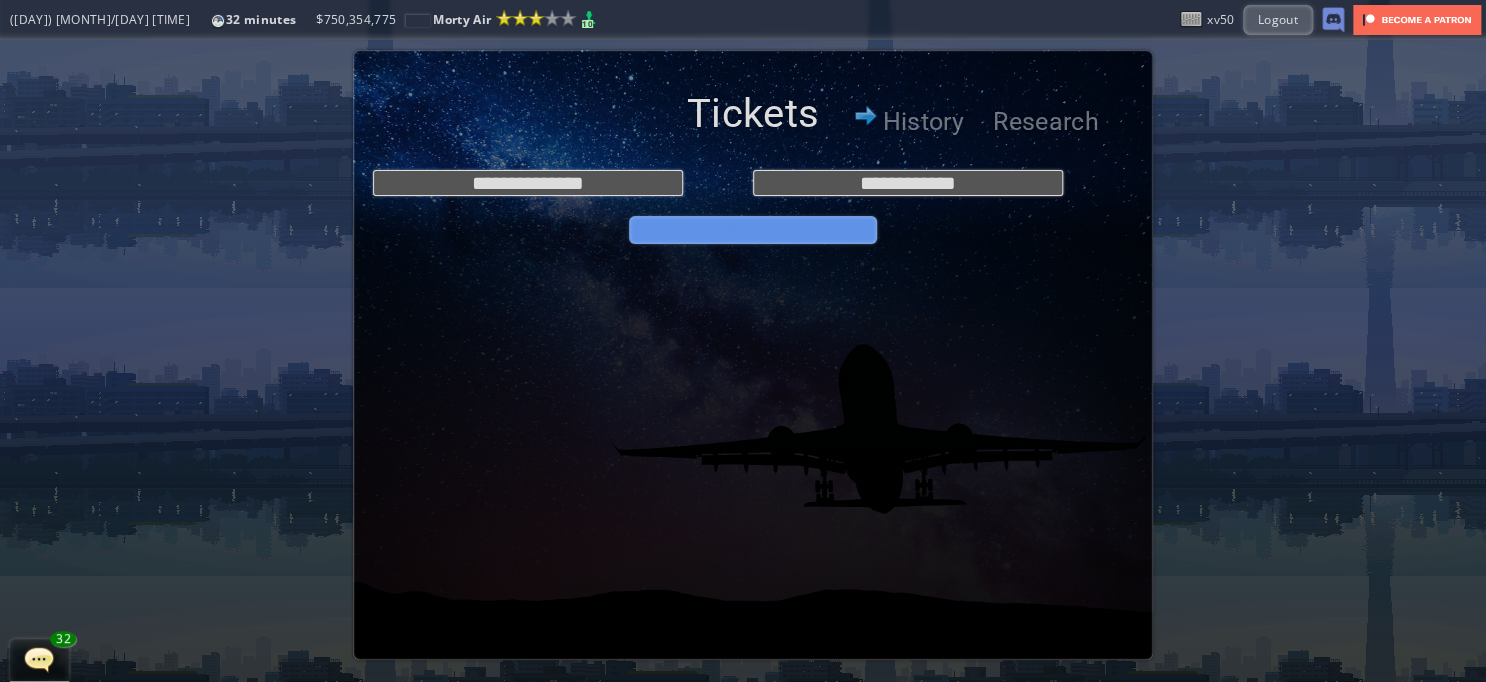 click on "Search" at bounding box center [753, 230] 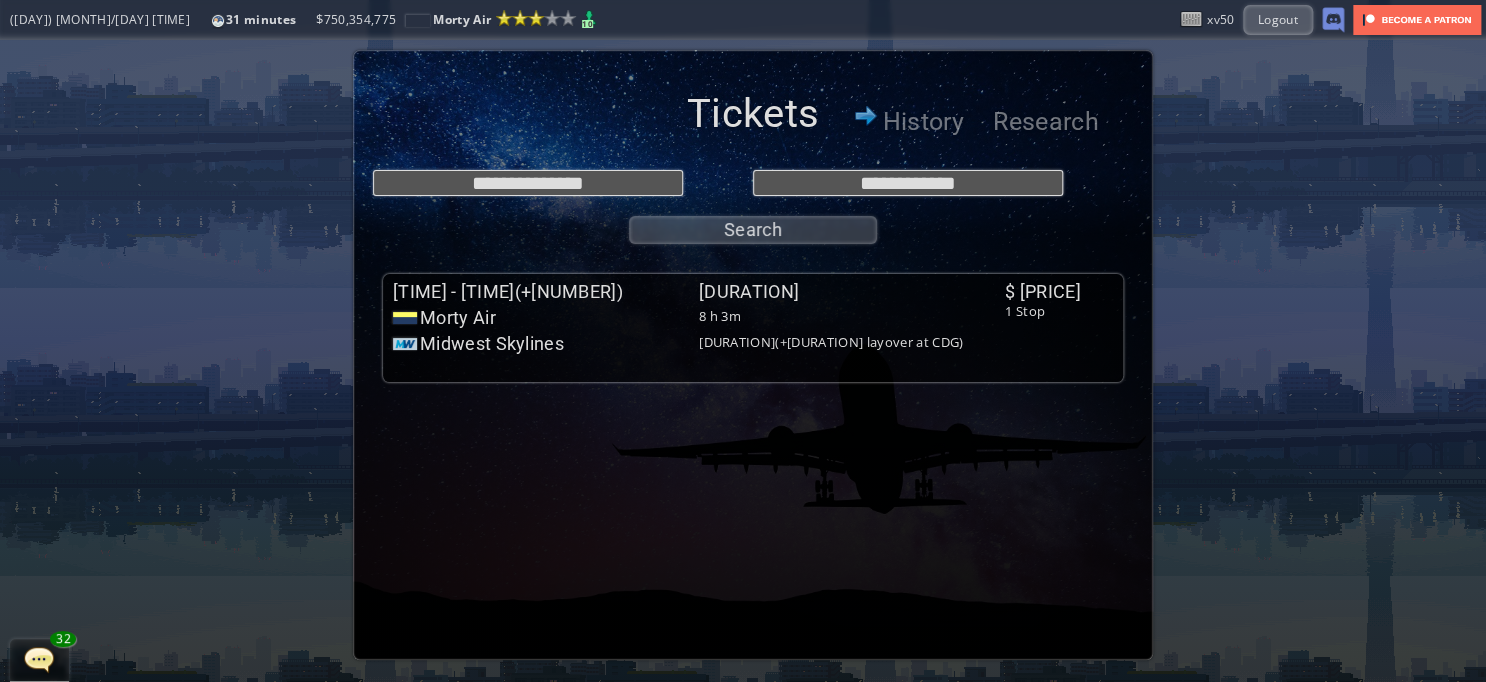 click on "[TIME] - [TIME](+[NUMBER])  [DURATION]   [AIRLINE]  [DURATION]  [AIRLINE] [FLIGHT_NUMBER] [TIME] - [TIME](+[NUMBER]) $[PRICE] (economy) Abysmal flight ([RATING]/10) Kinshasa(FIH) Paris(CDG) Aircraft : [AIRCRAFT_MODEL]   [AIRLINE]  [DURATION](+[DURATION] layover at CDG)  [AIRLINE] [FLIGHT_NUMBER] [TIME](+[NUMBER]) - [TIME](+[NUMBER]) $[PRICE] (economy) Good flight ([RATING]/10) Paris(CDG) Toluca(TLC) Aircraft : [AIRCRAFT_MODEL] $ [PRICE] 1 Stop" at bounding box center (753, 328) 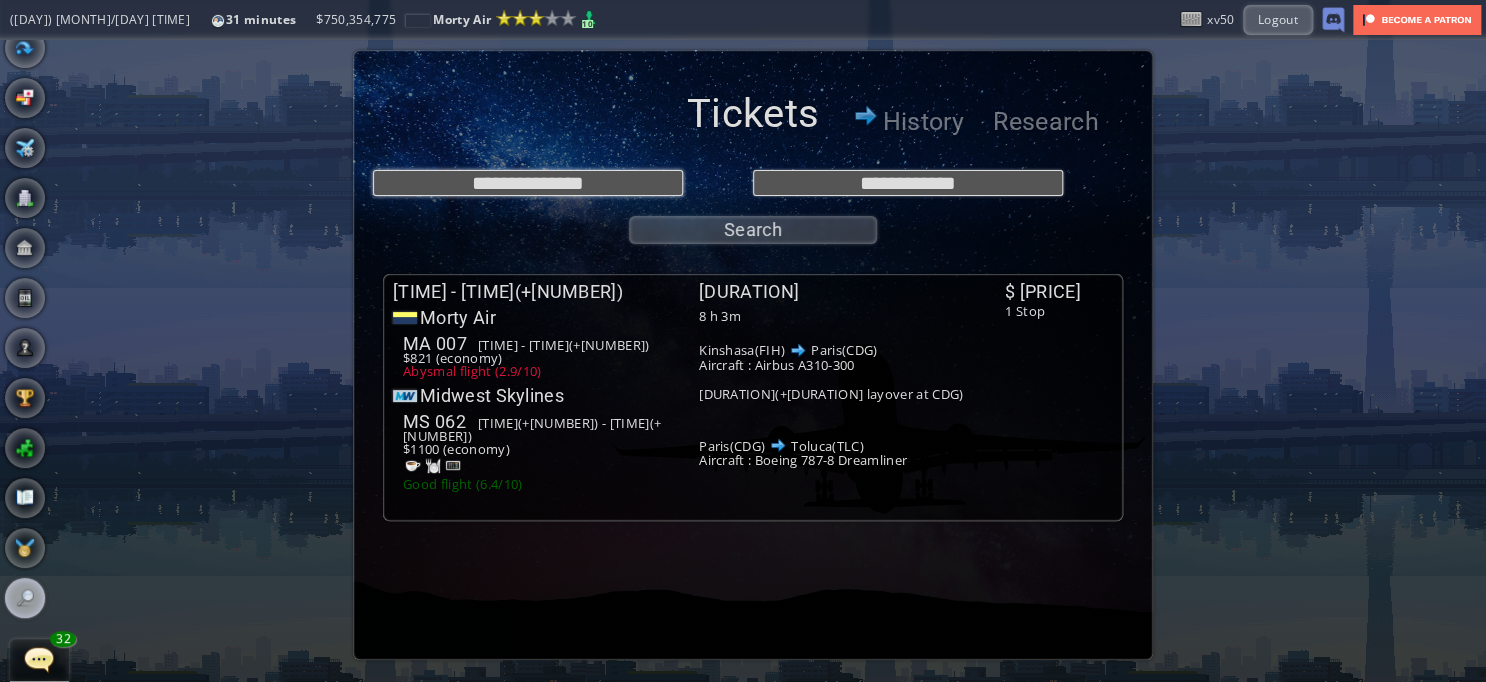 click on "**********" at bounding box center [528, 183] 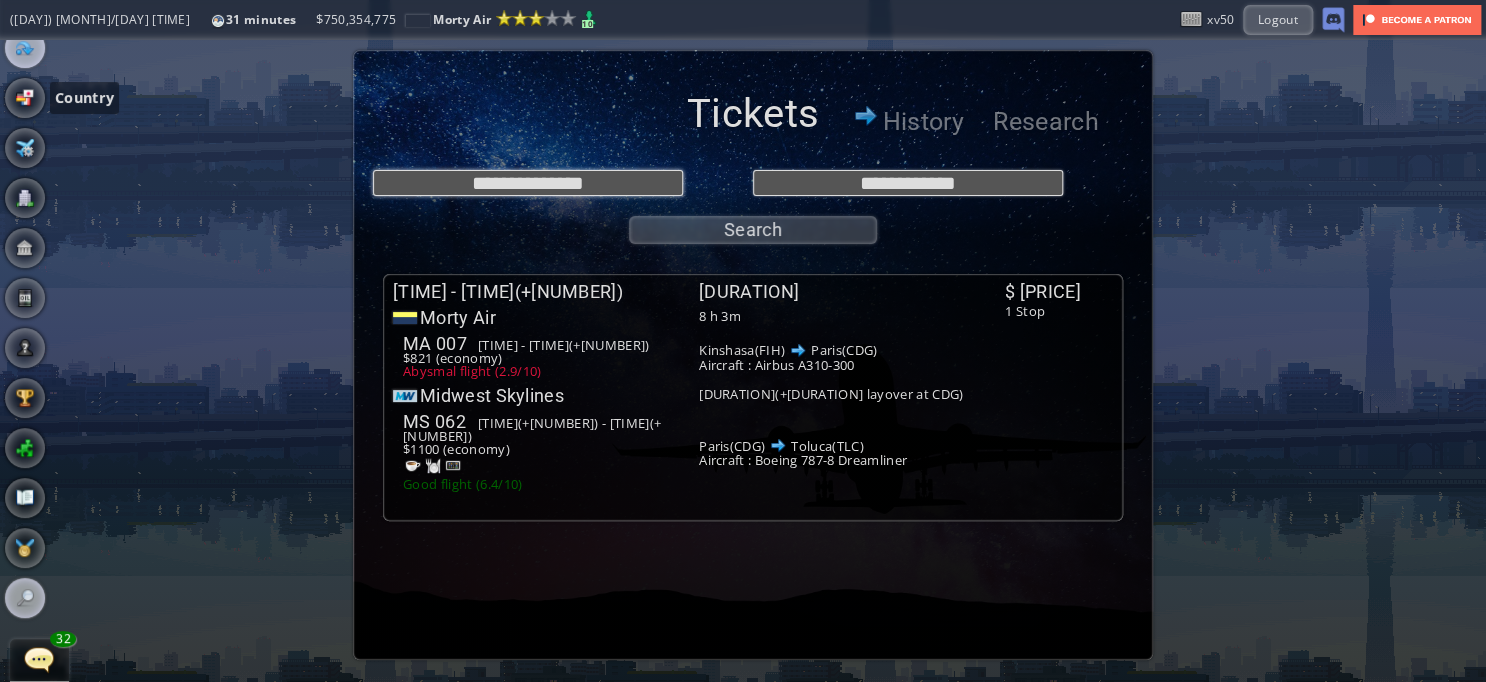 scroll, scrollTop: 0, scrollLeft: 0, axis: both 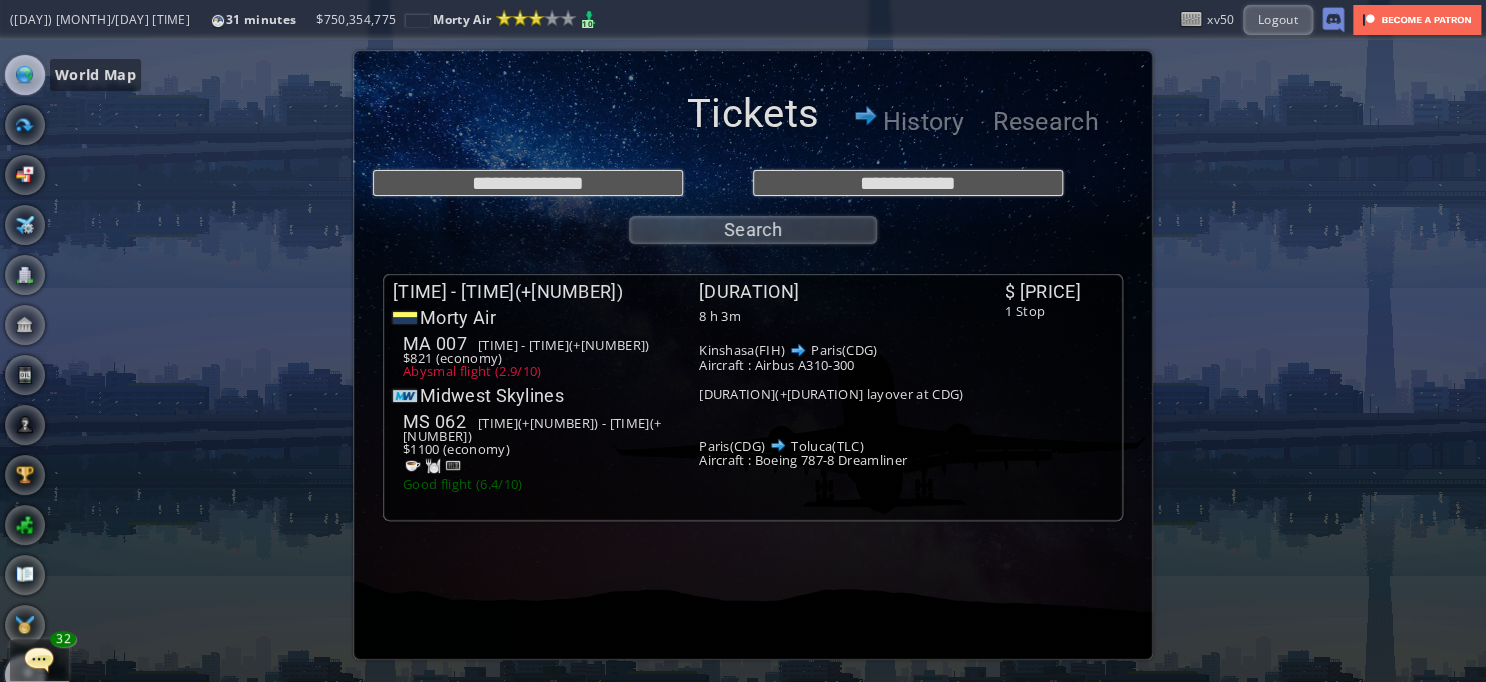 click at bounding box center (25, 75) 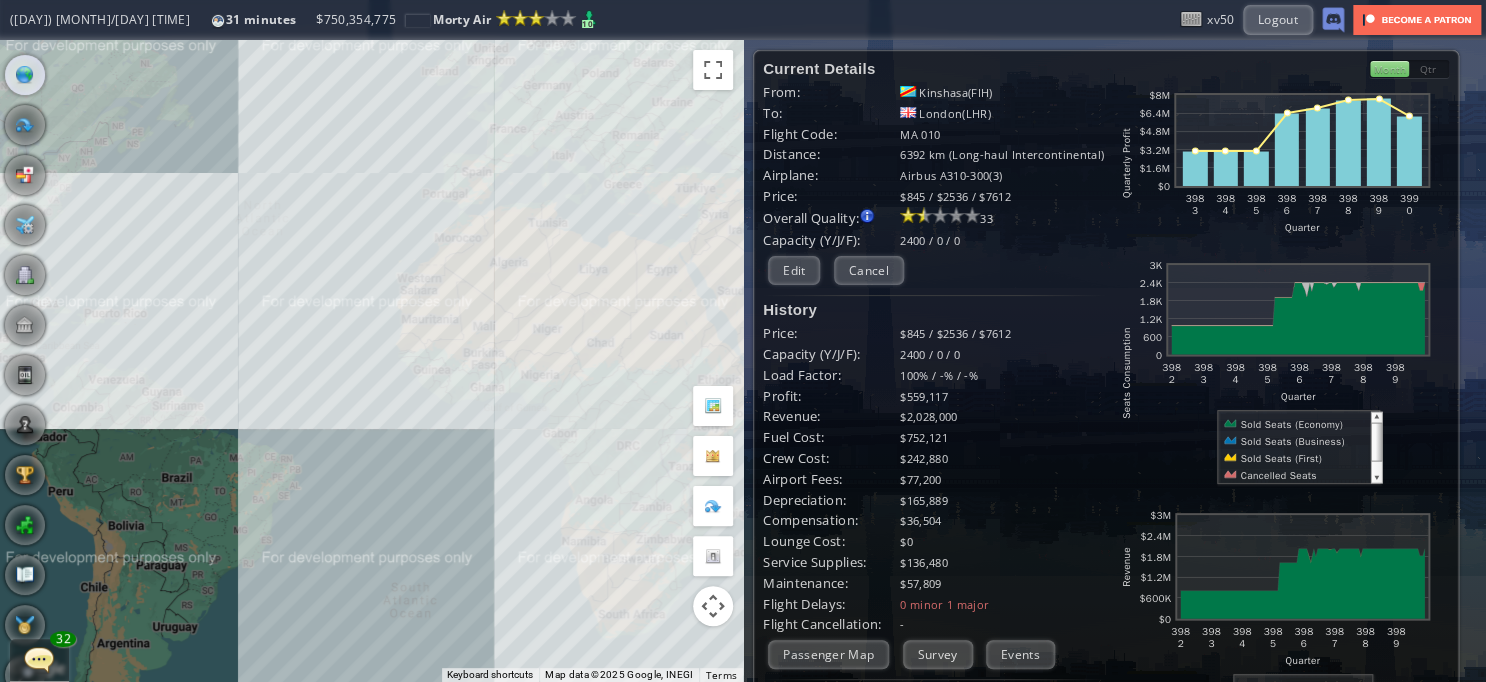drag, startPoint x: 566, startPoint y: 210, endPoint x: 194, endPoint y: 202, distance: 372.086 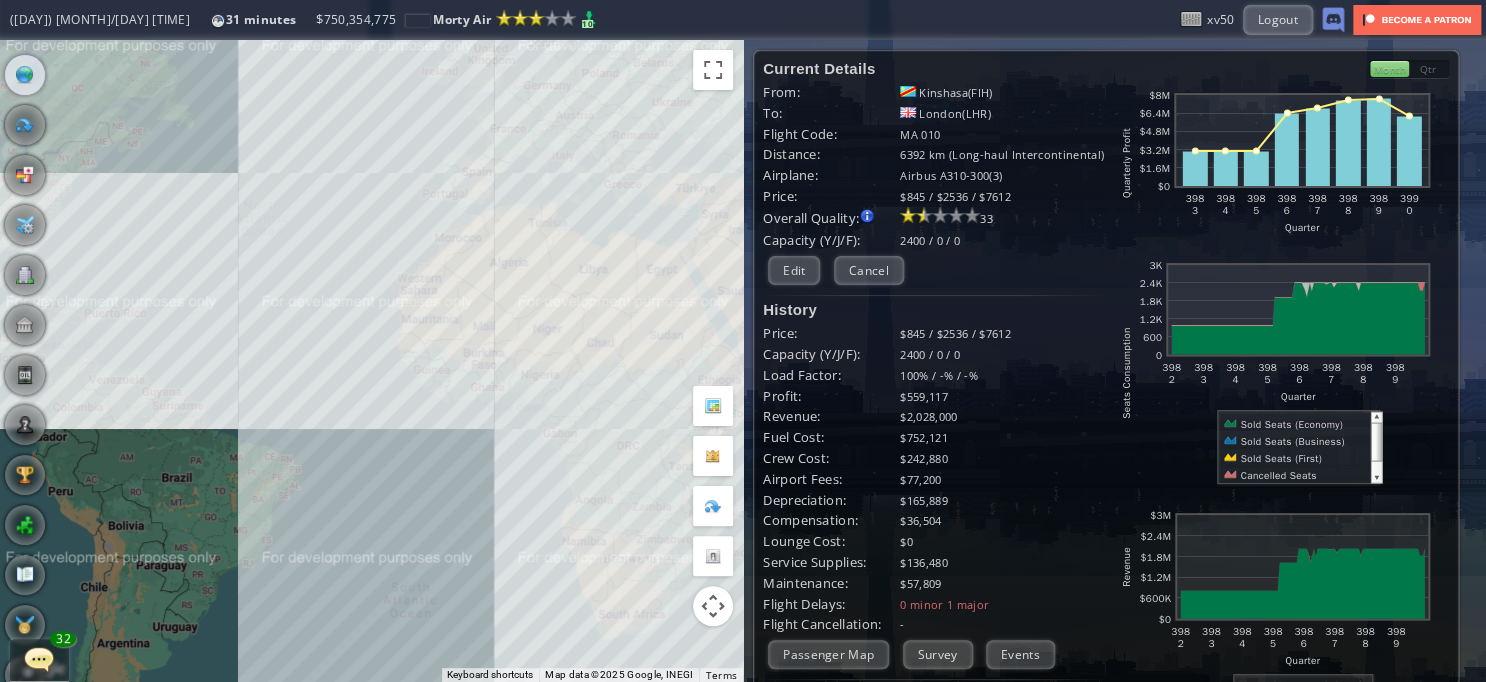click on "To navigate, press the arrow keys." at bounding box center [371, 361] 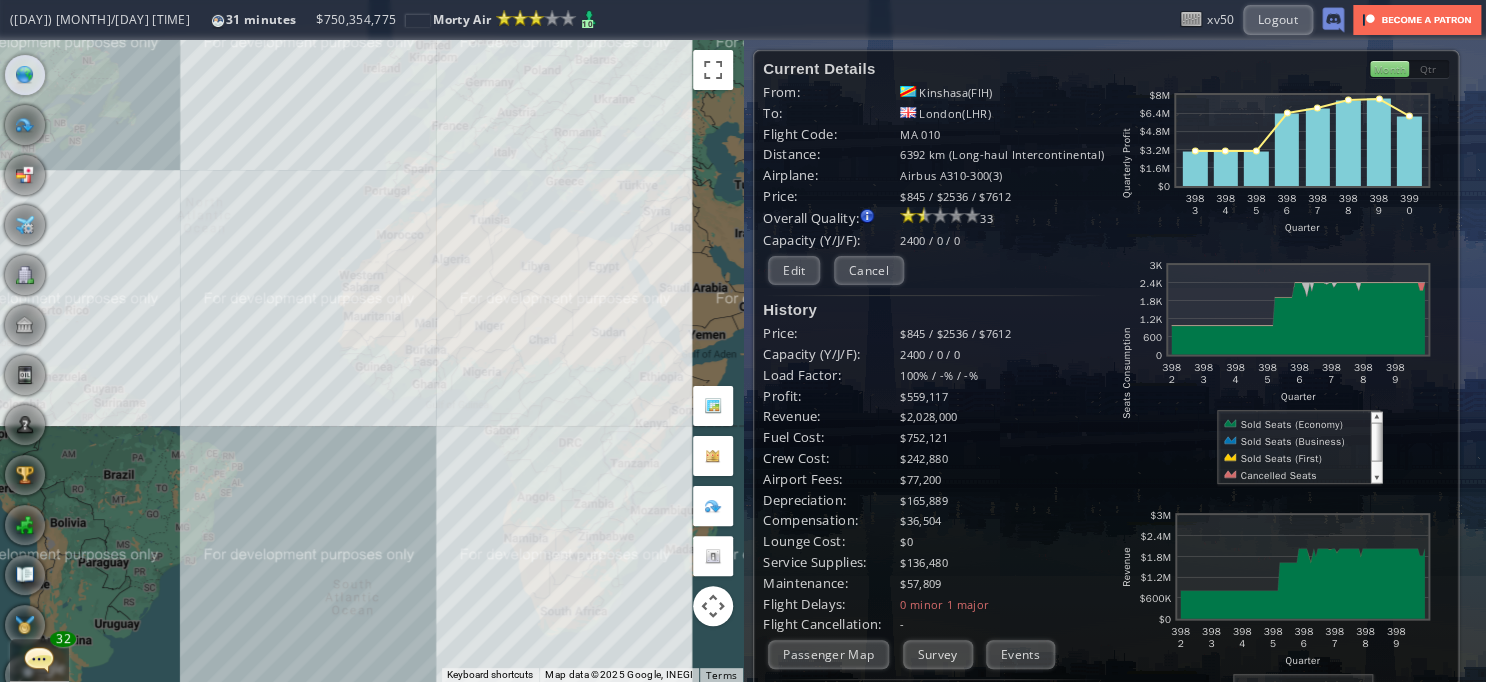click on "To navigate, press the arrow keys." at bounding box center [371, 361] 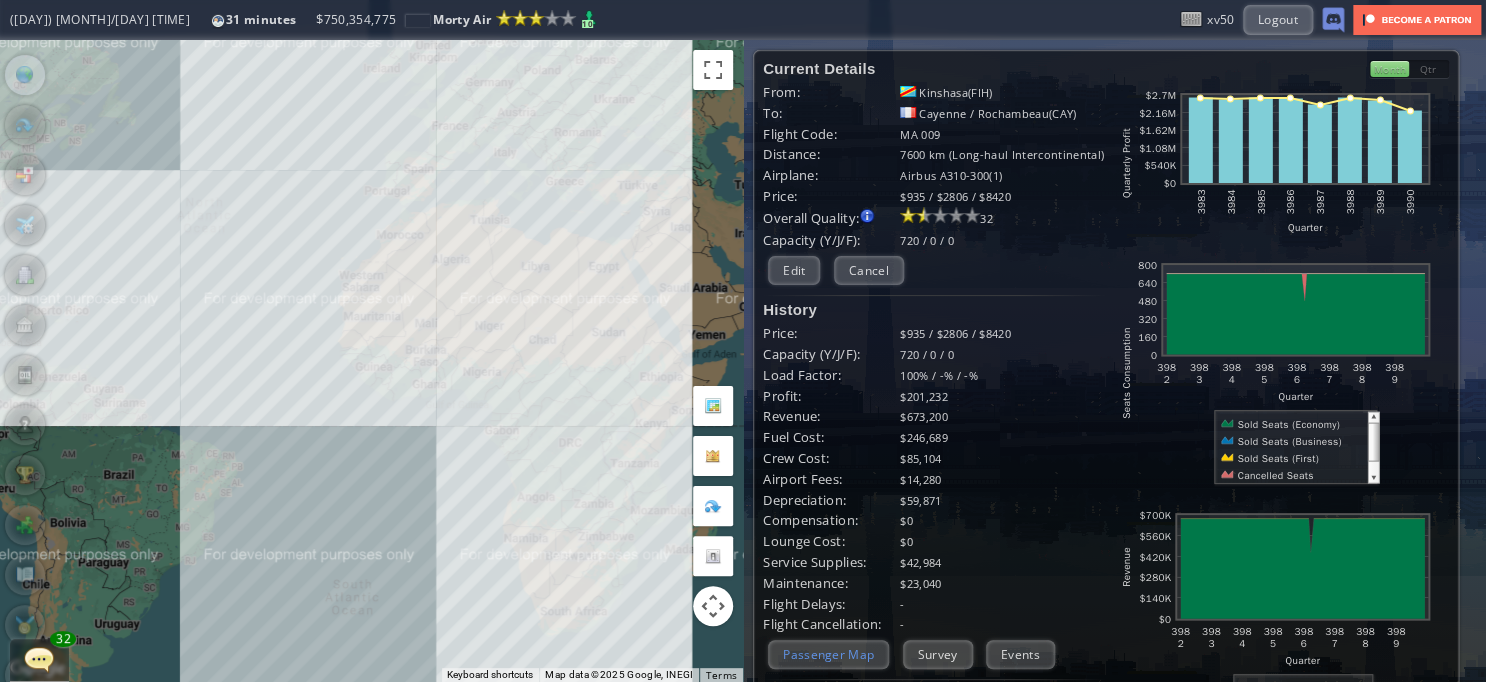 click on "Passenger Map" at bounding box center [828, 654] 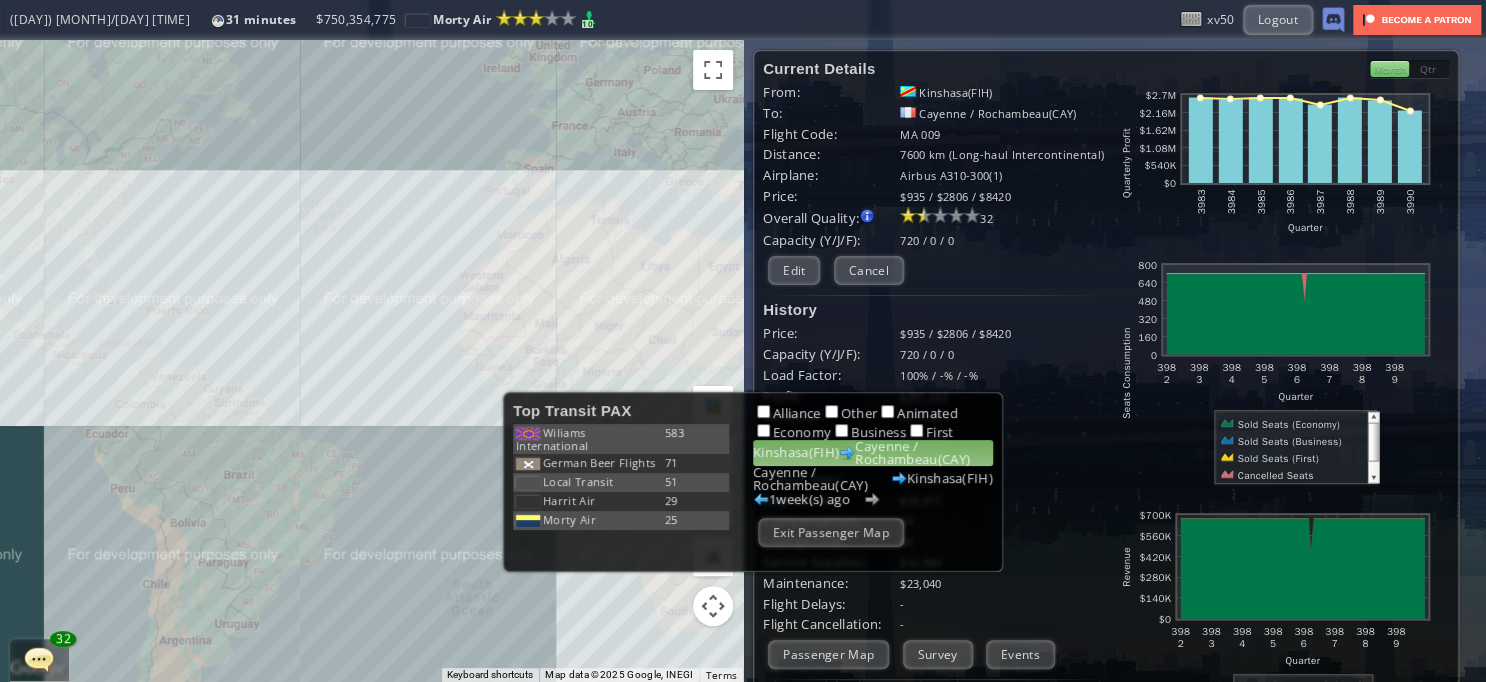 click on "To navigate, press the arrow keys." at bounding box center [371, 361] 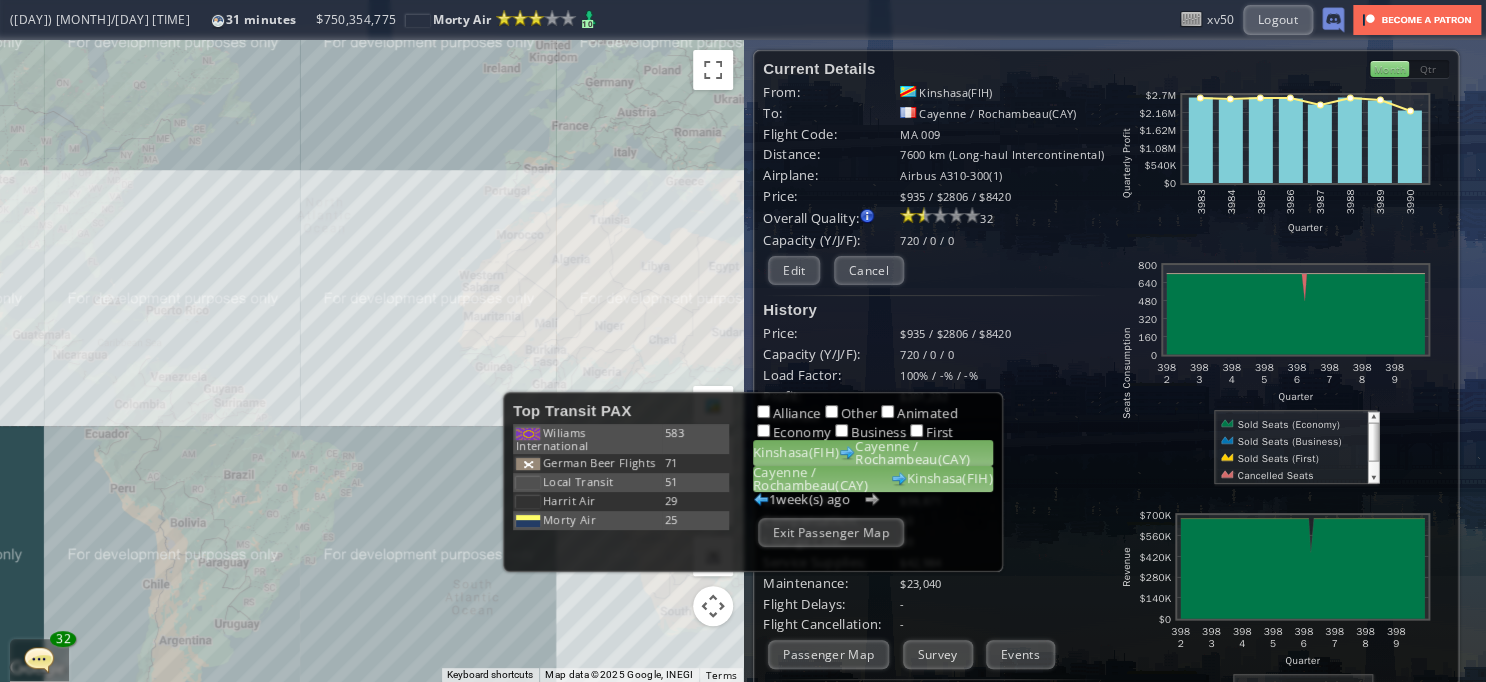 click on "[CITY]([CODE]) [CITY]([CODE])" at bounding box center (873, 479) 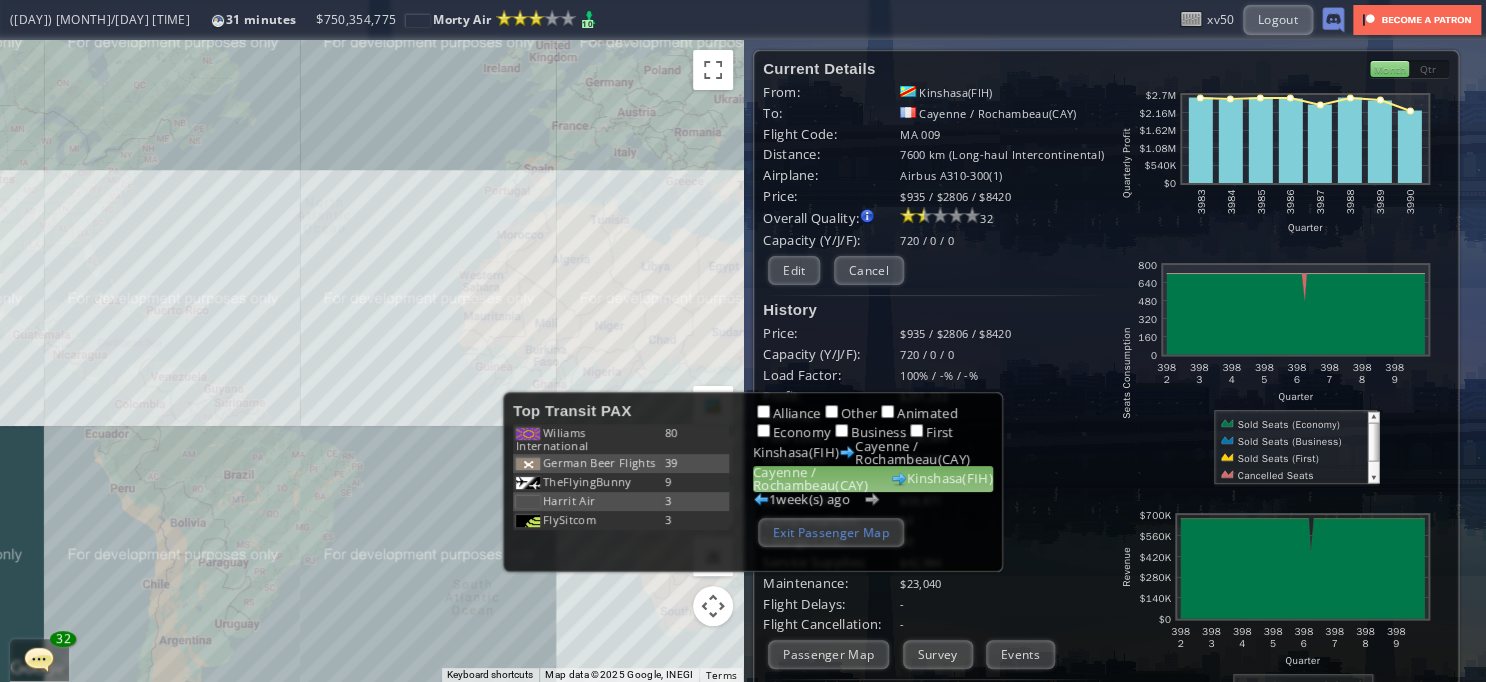 click on "Exit Passenger Map" at bounding box center [831, 532] 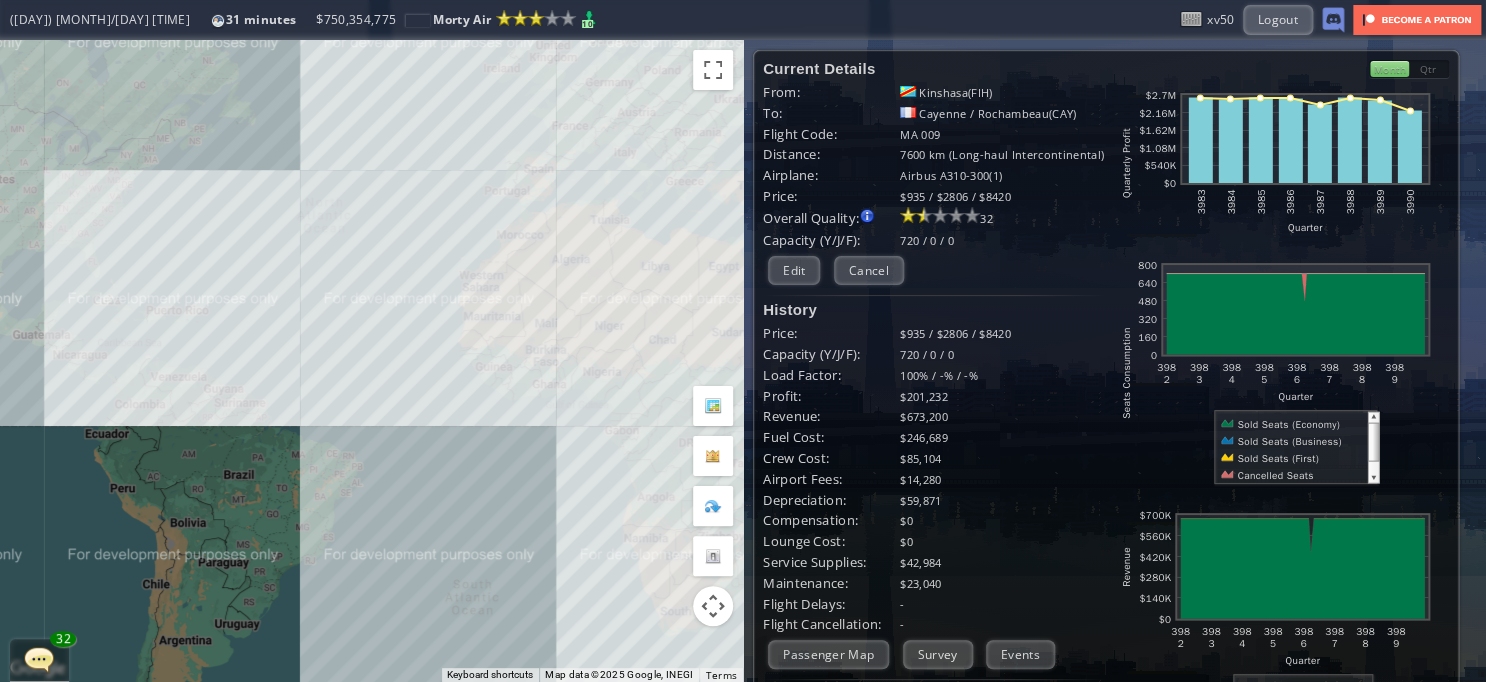 drag, startPoint x: 392, startPoint y: 514, endPoint x: 241, endPoint y: 504, distance: 151.33076 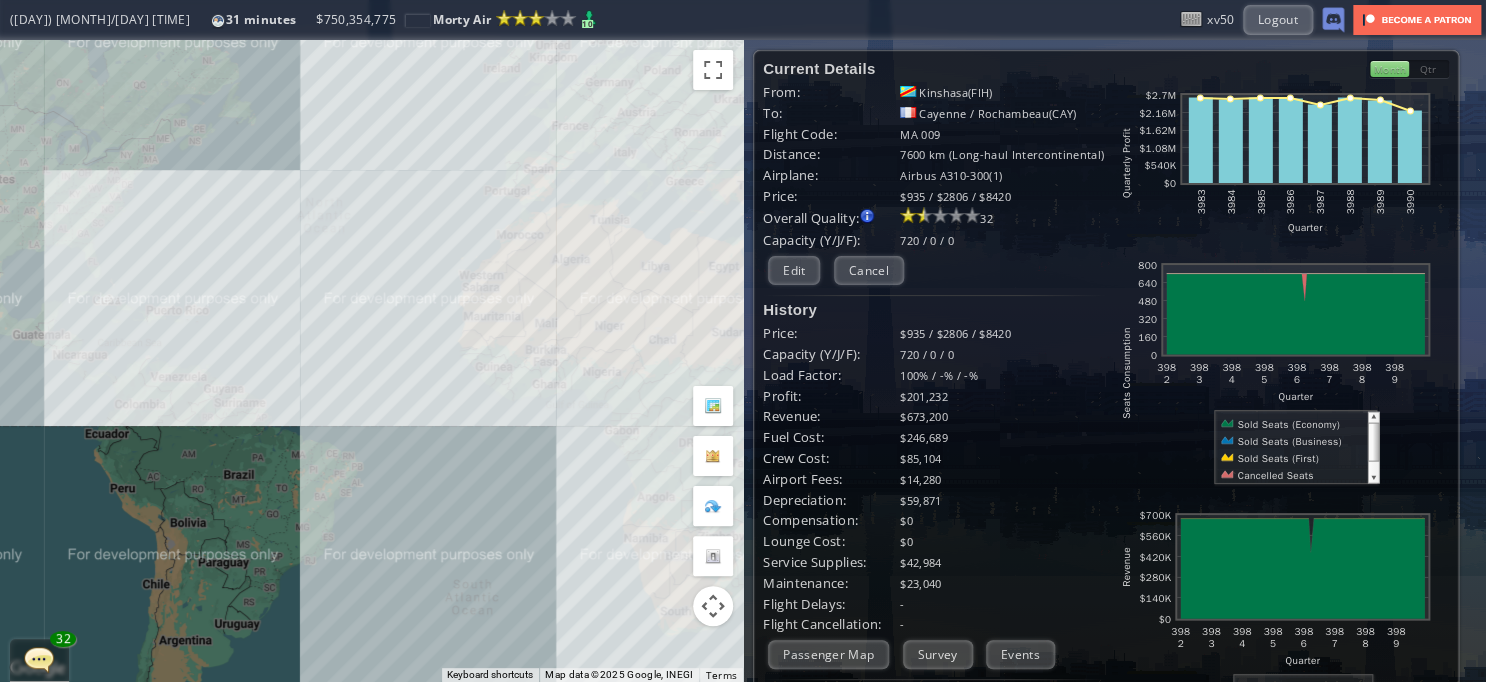 click on "To navigate, press the arrow keys." at bounding box center [371, 361] 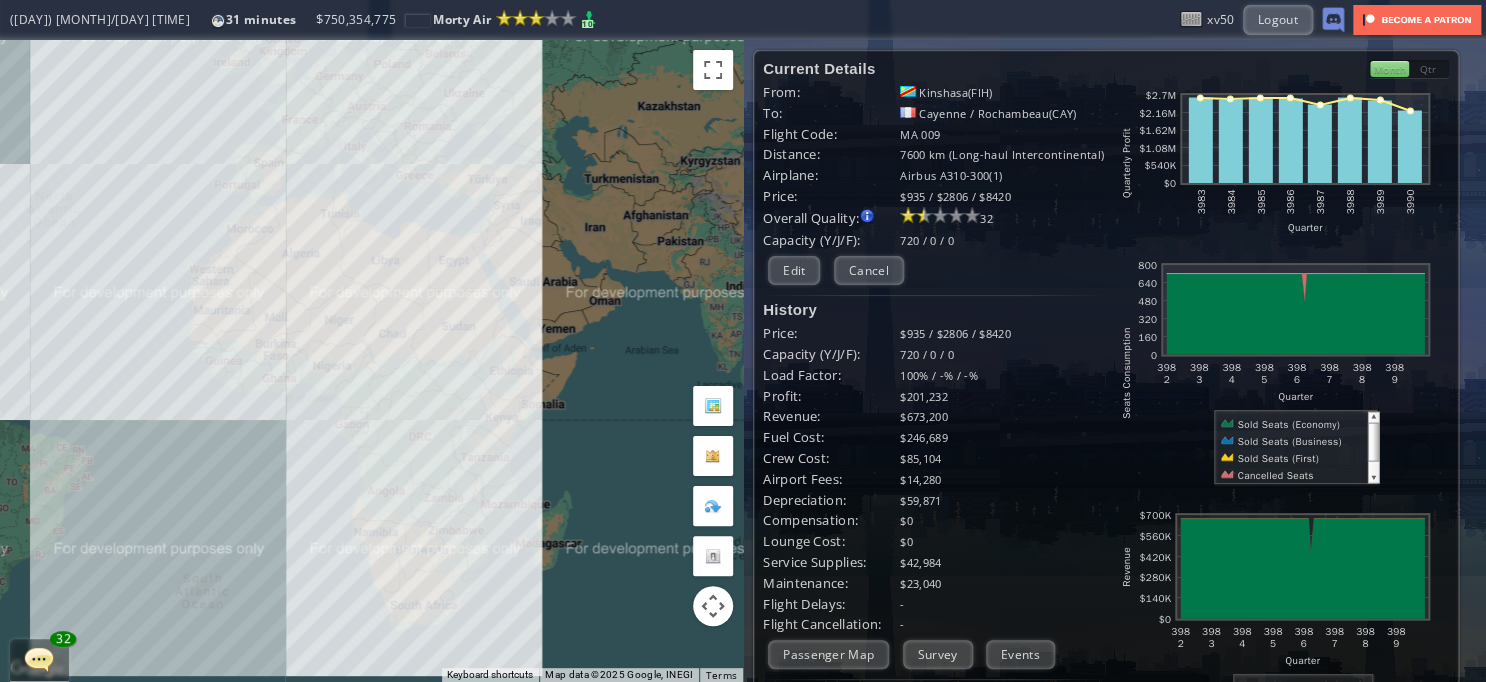 drag, startPoint x: 639, startPoint y: 471, endPoint x: 378, endPoint y: 464, distance: 261.09384 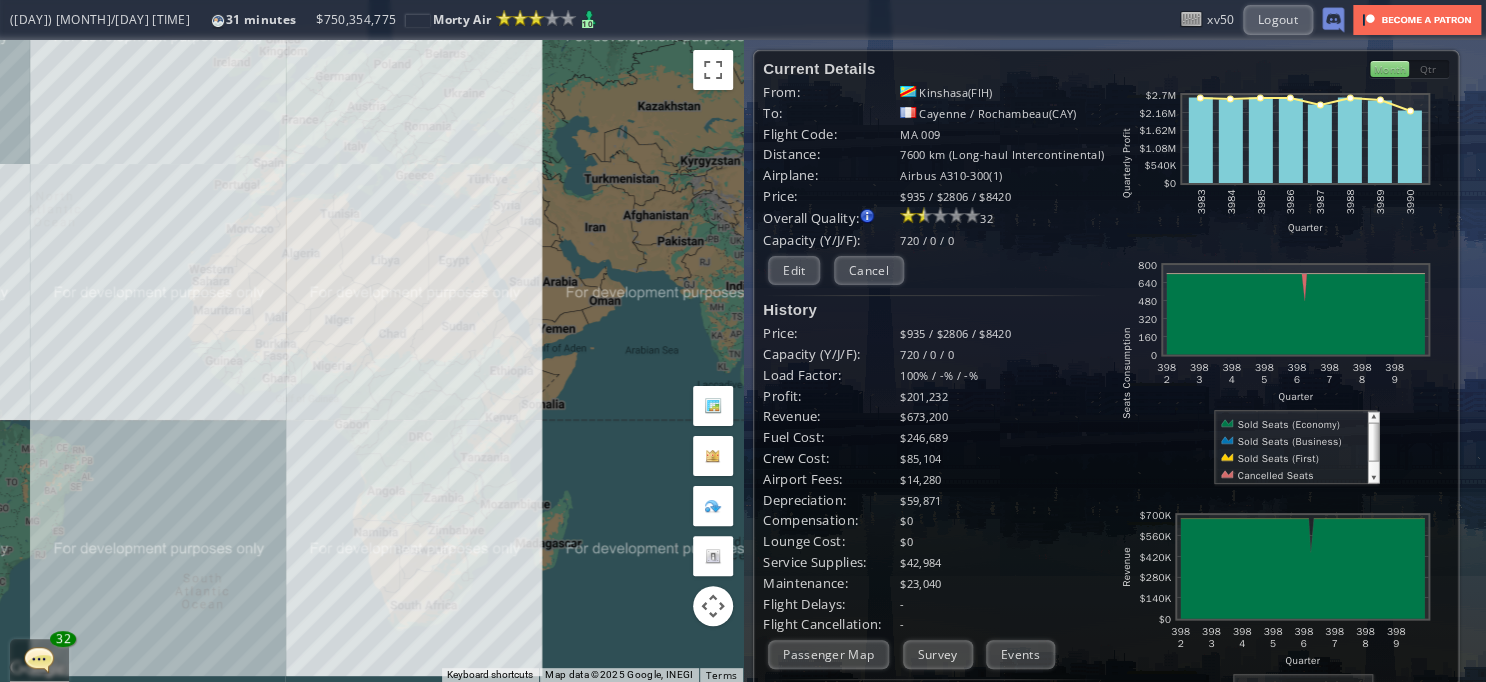 click on "To navigate, press the arrow keys." at bounding box center [371, 361] 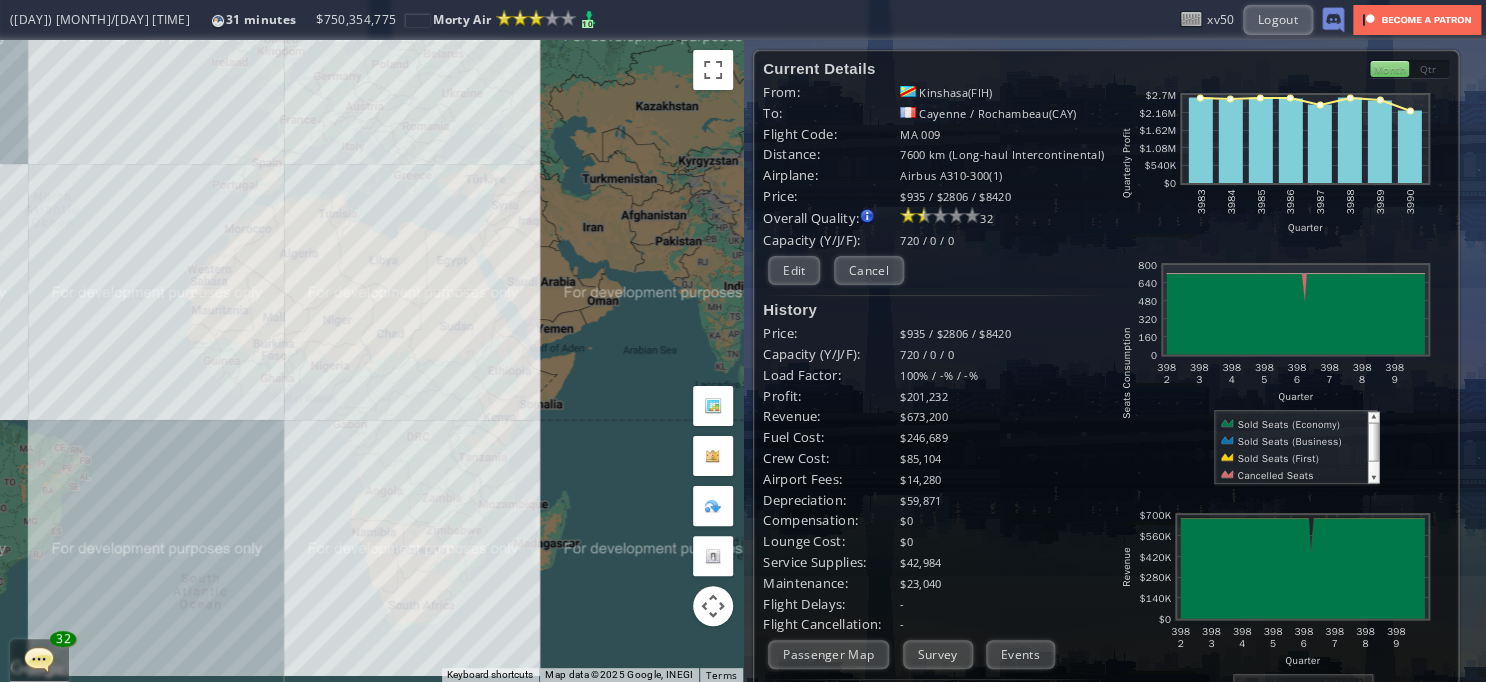 click on "To navigate, press the arrow keys." at bounding box center [371, 361] 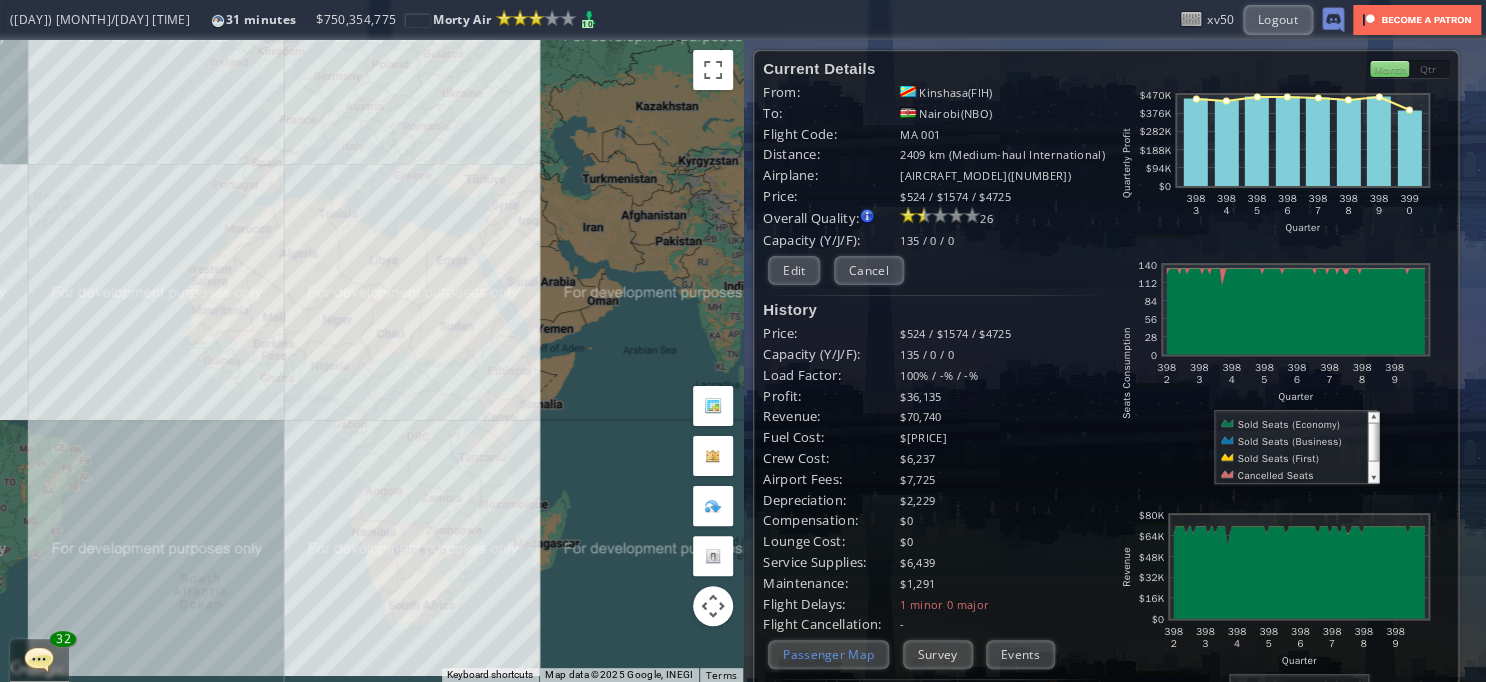 click on "Passenger Map" at bounding box center (828, 654) 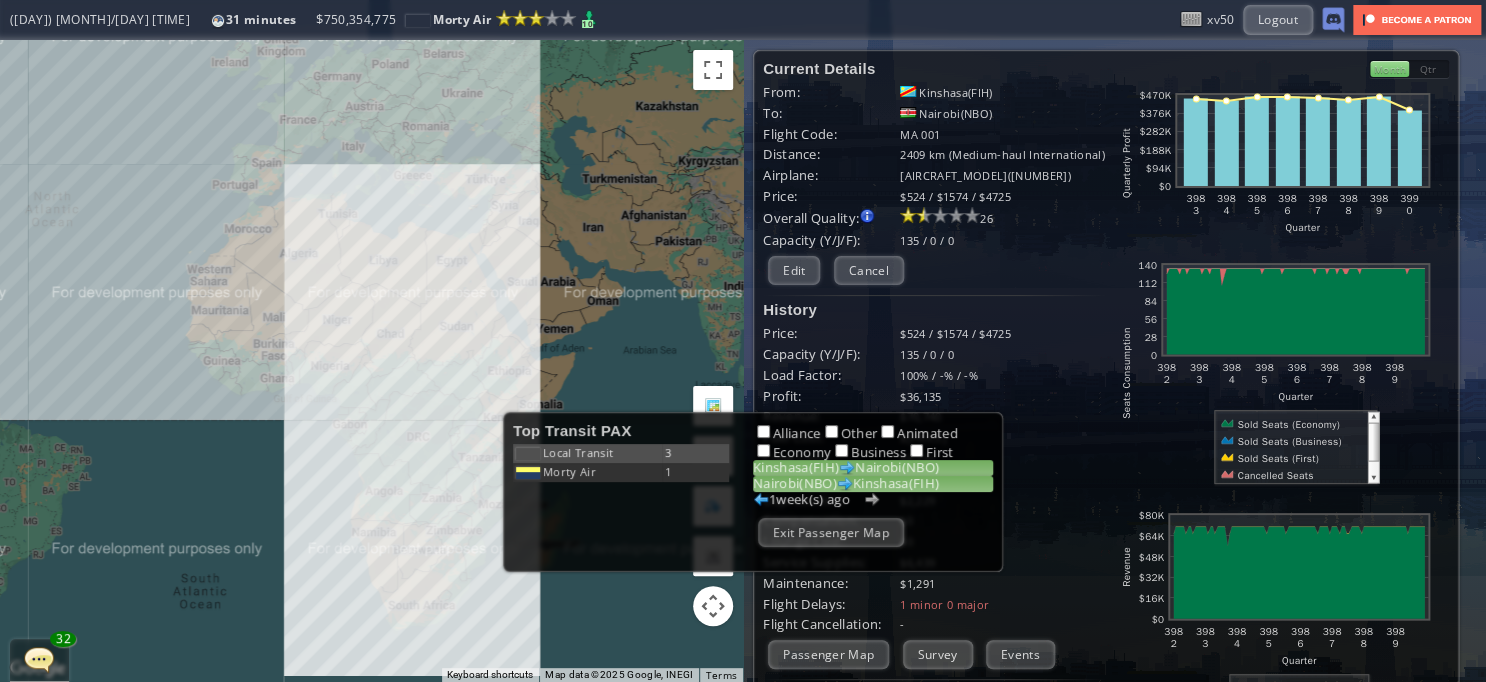 click on "[CITY]([CODE]) [CITY]([CODE])" at bounding box center (873, 484) 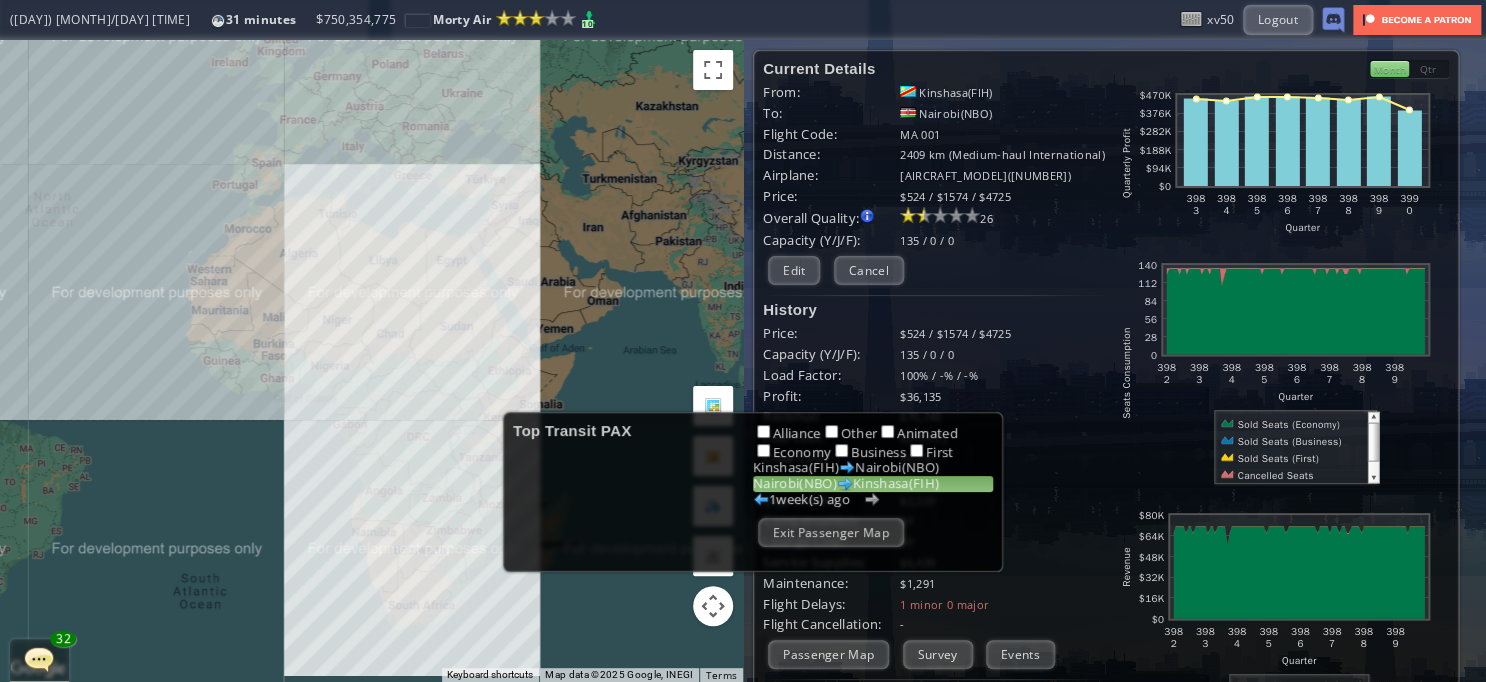 click on "Kinshasa(FIH) Nairobi(NBO) Nairobi(NBO) Kinshasa(FIH)
1  [TIME_UNIT](s) ago
Exit Passenger Map" at bounding box center [873, 487] 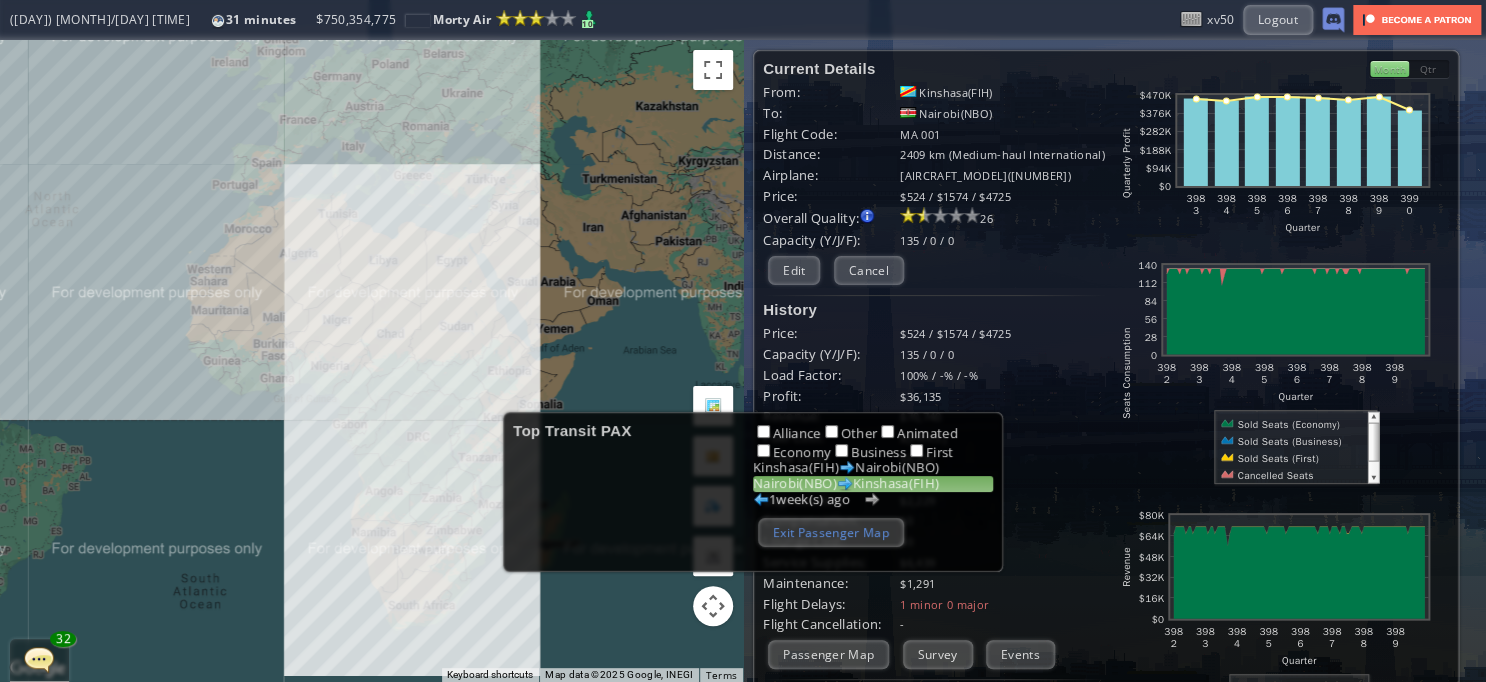 click on "Exit Passenger Map" at bounding box center [831, 532] 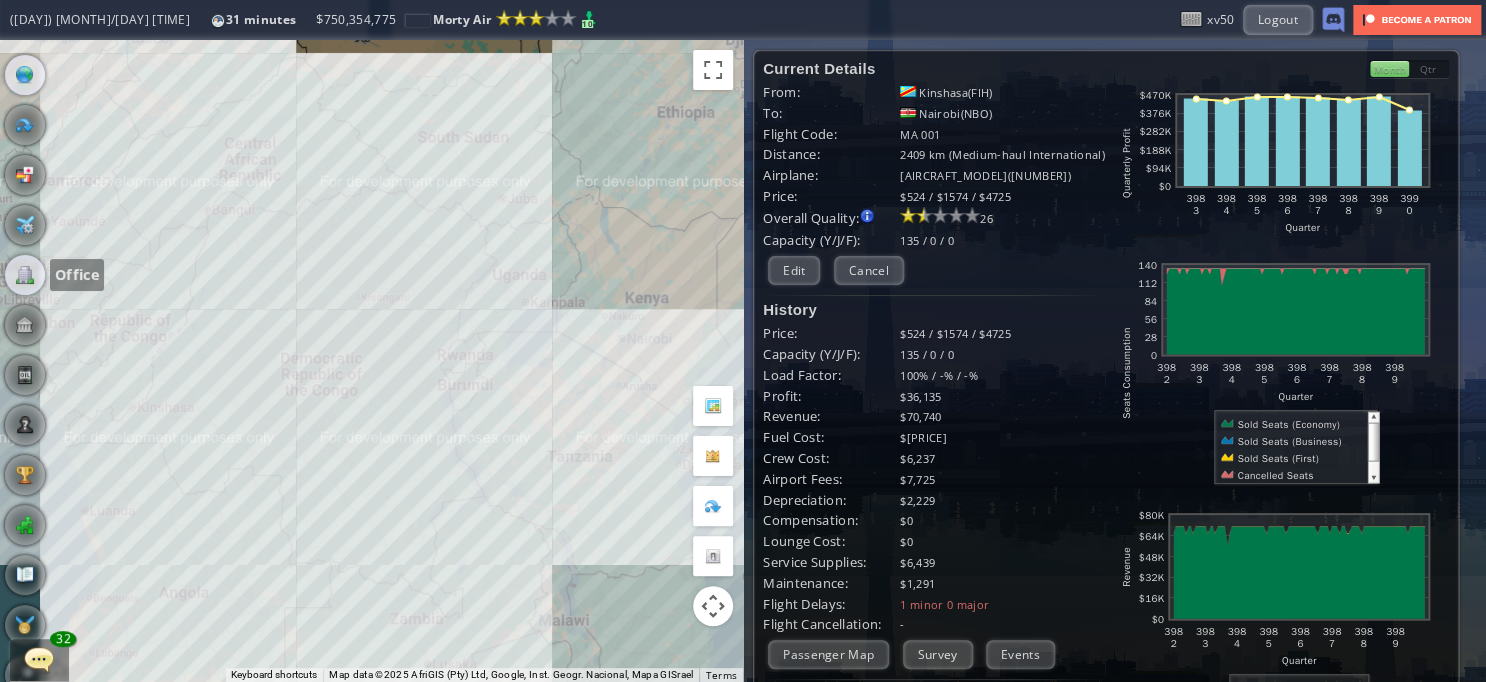 click at bounding box center [25, 275] 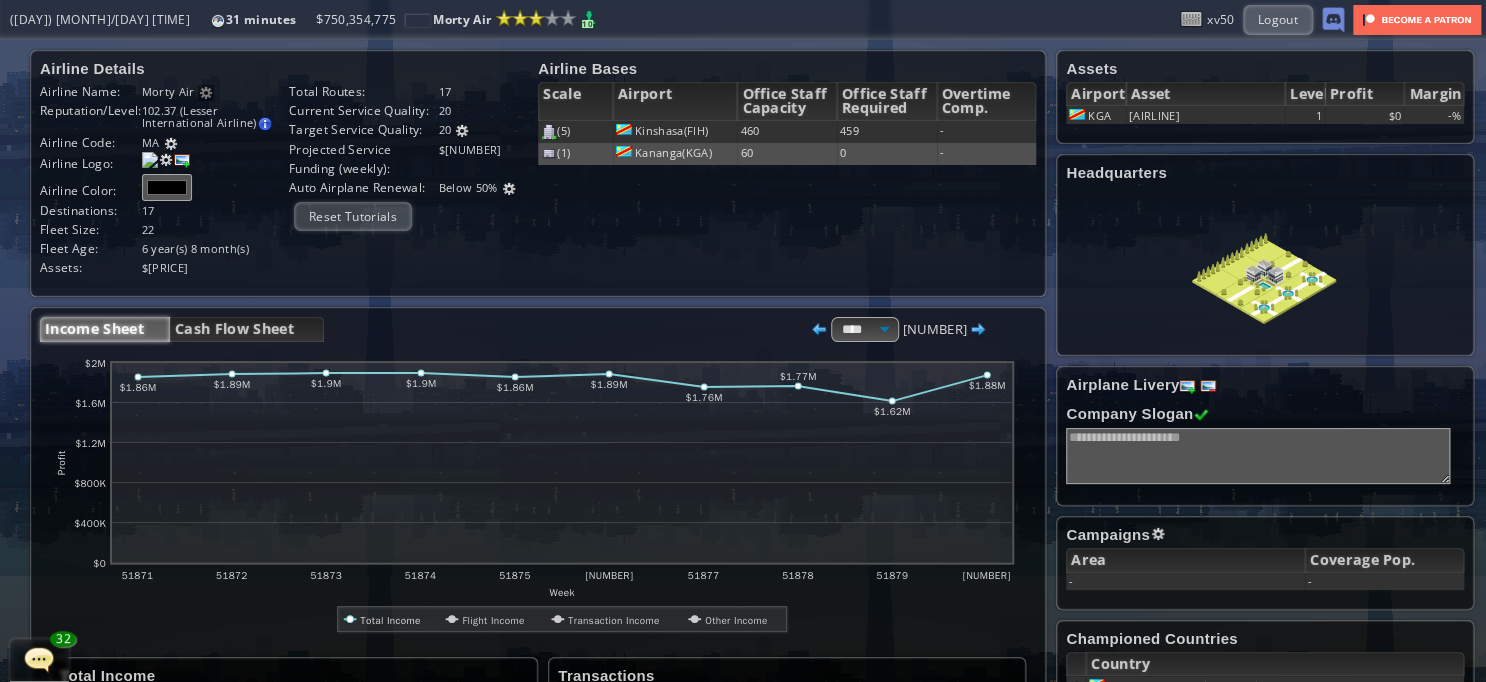 scroll, scrollTop: 600, scrollLeft: 0, axis: vertical 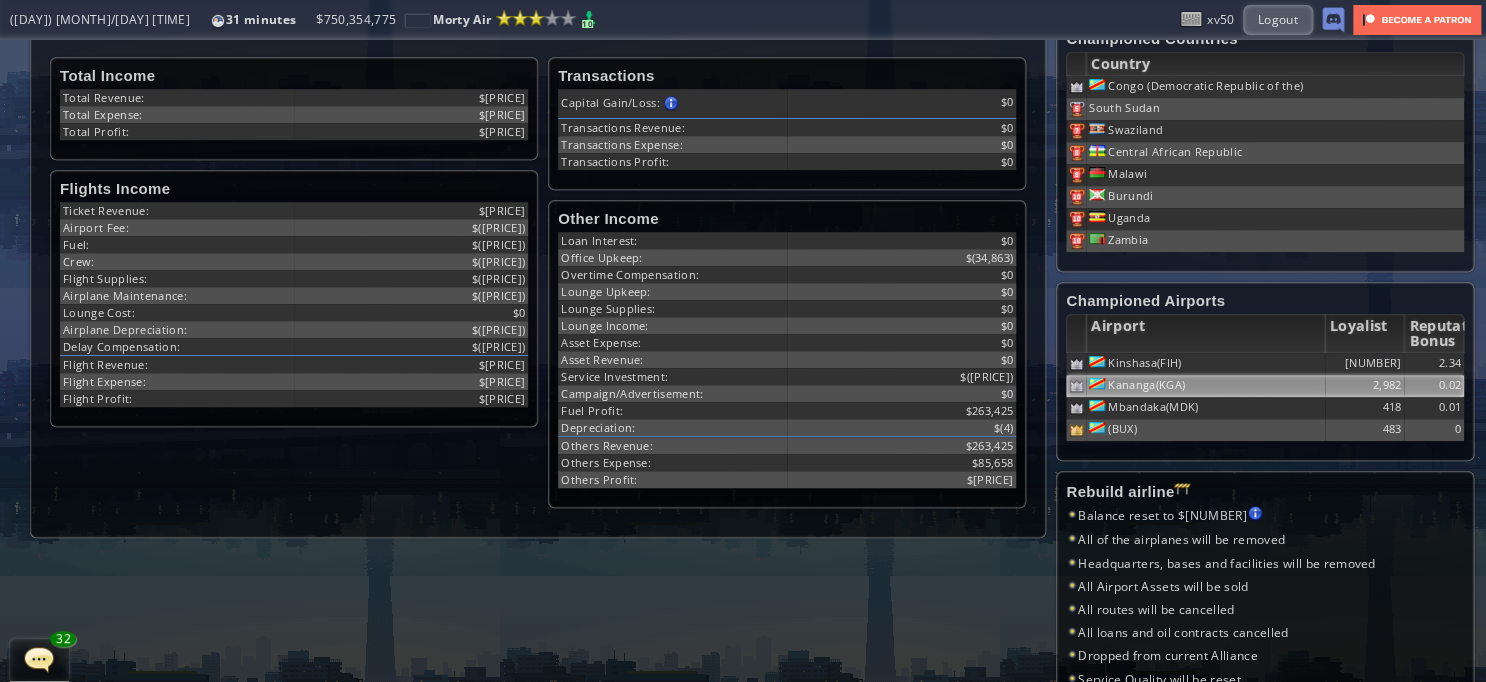 click on "2,982" at bounding box center (1365, 364) 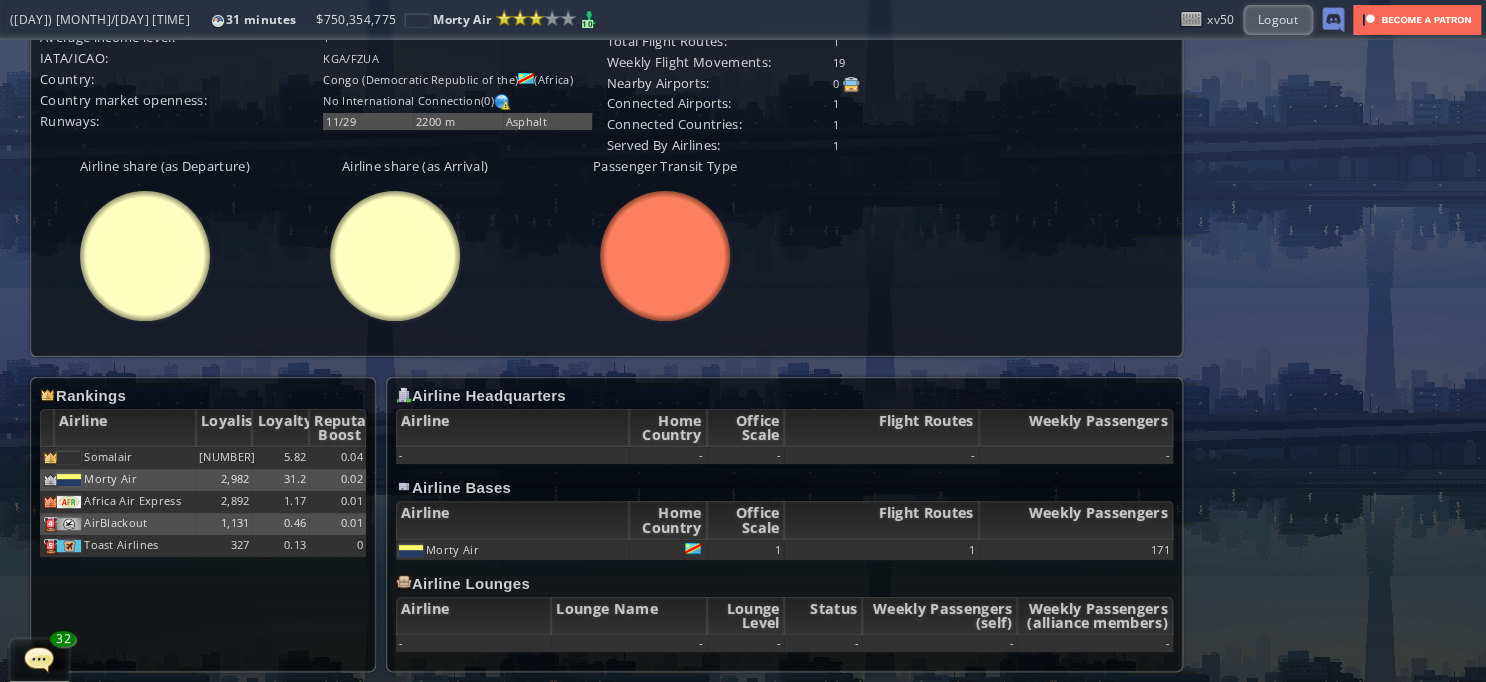 scroll, scrollTop: 0, scrollLeft: 0, axis: both 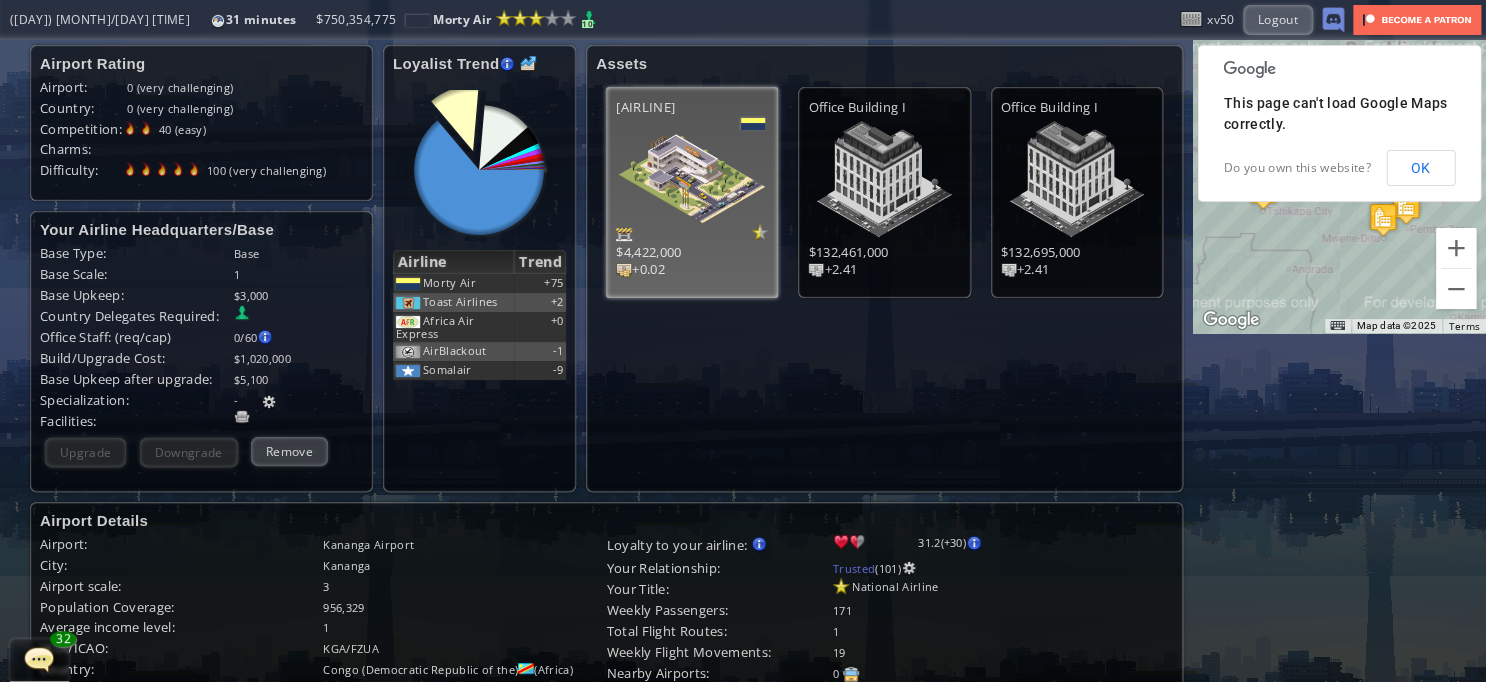 click on "Loyalist are gained by providing satisfying services to passengers originate from this airport.
Passenger satisfaction is reflected by Satisfaction Factor (SF) of a flight.
For more info, please refer to the survey
abcdefhiklmnopqrstuvwxyz Loading chart. Please wait. abcdefhiklmnopqrstuvwxyz
Airline
Trend
Morty Air +[NUMBER] Toast Airlines +[NUMBER] Africa Air Express +[NUMBER] AirBlackout -[NUMBER] Somalair -[NUMBER]" at bounding box center [479, 268] 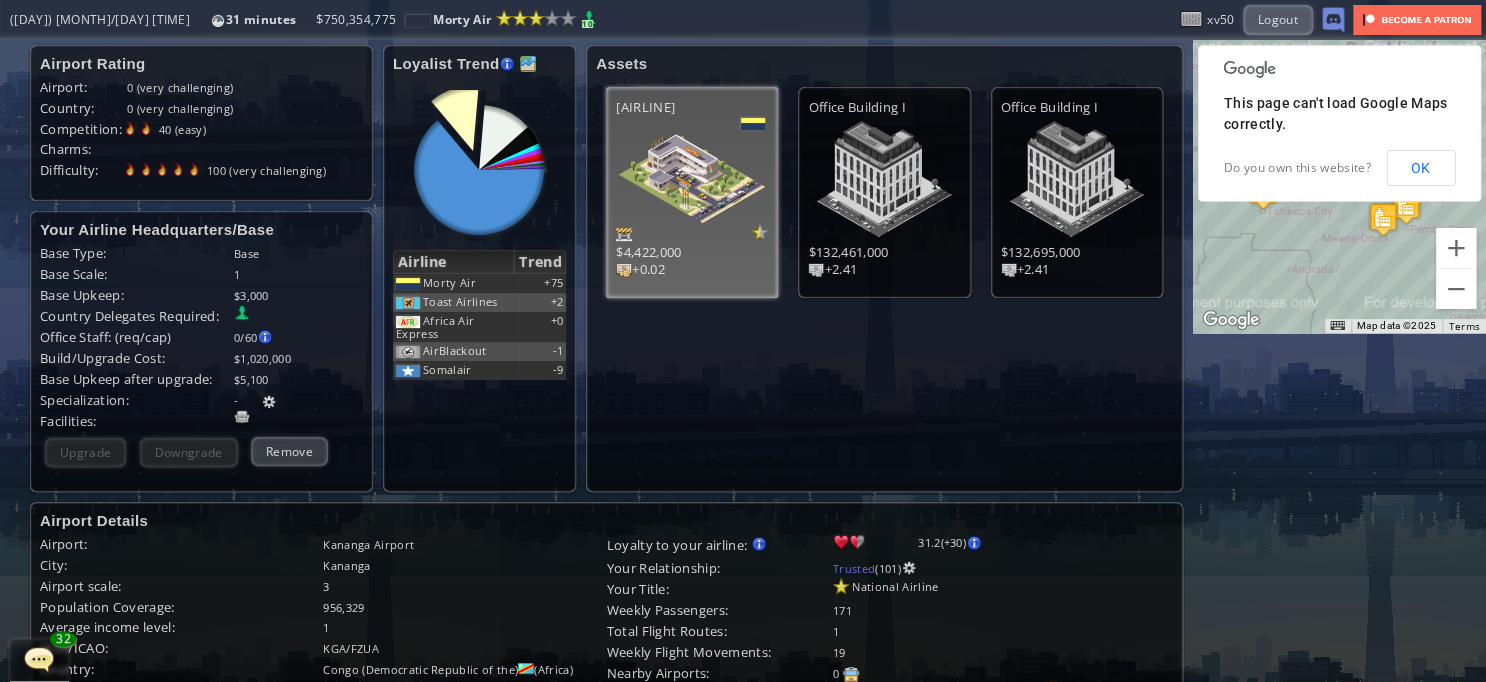click at bounding box center (528, 64) 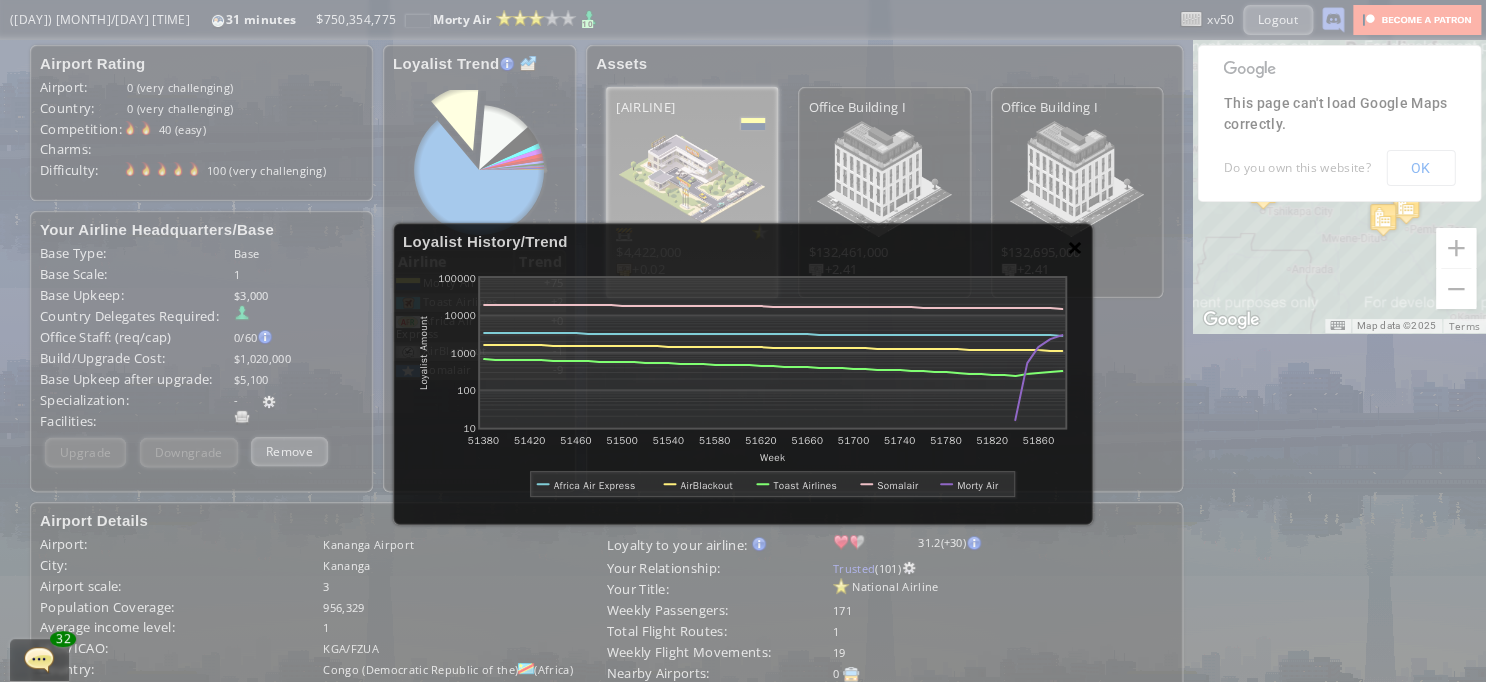 click on "×" at bounding box center [1075, 247] 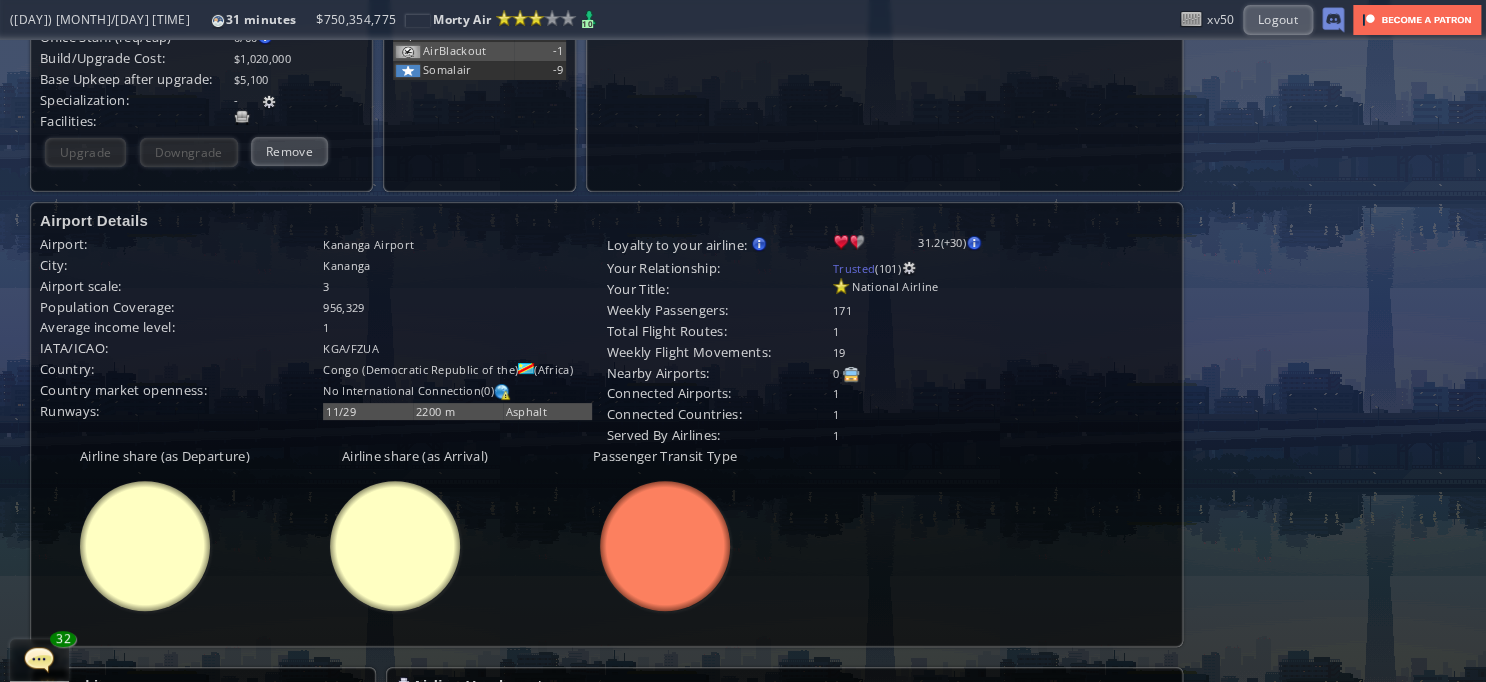 scroll, scrollTop: 0, scrollLeft: 0, axis: both 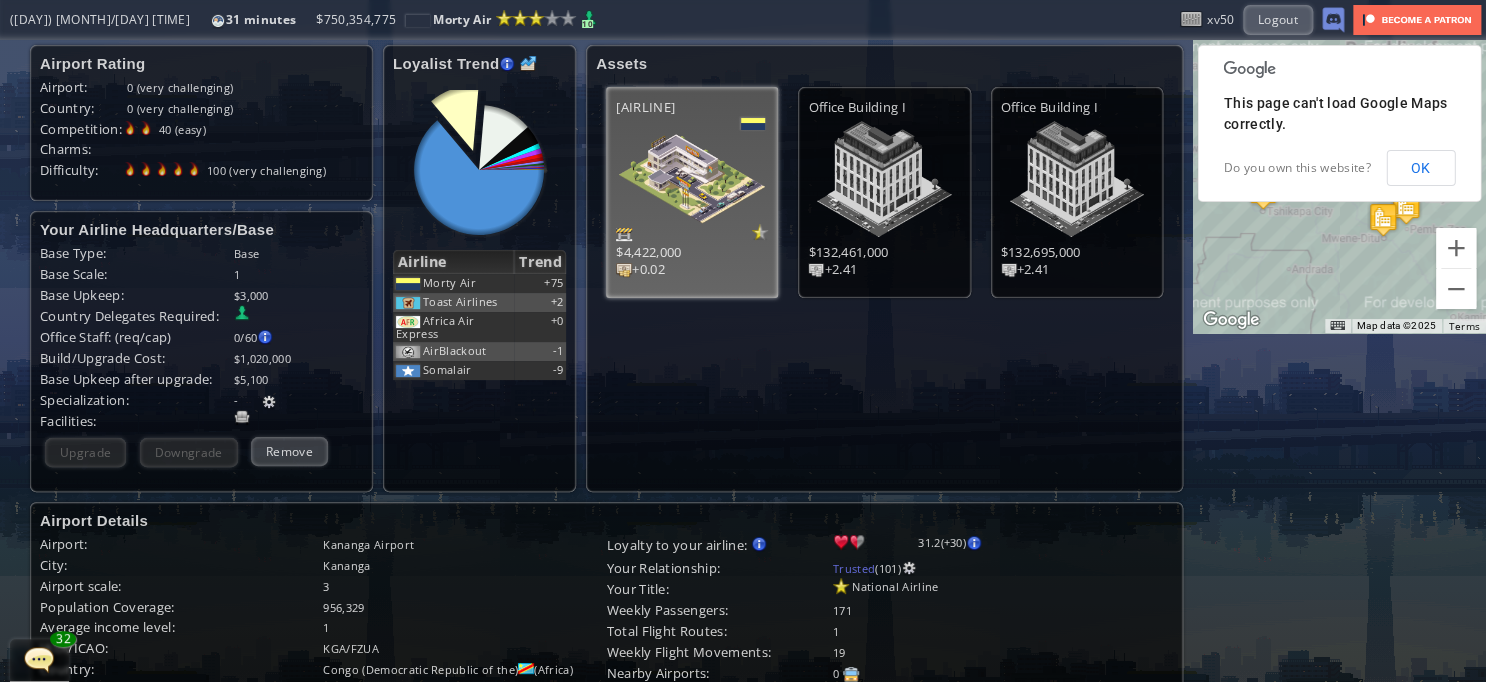 click on "[AIRLINE] $[PRICE] +[NUMBER]" at bounding box center (692, 192) 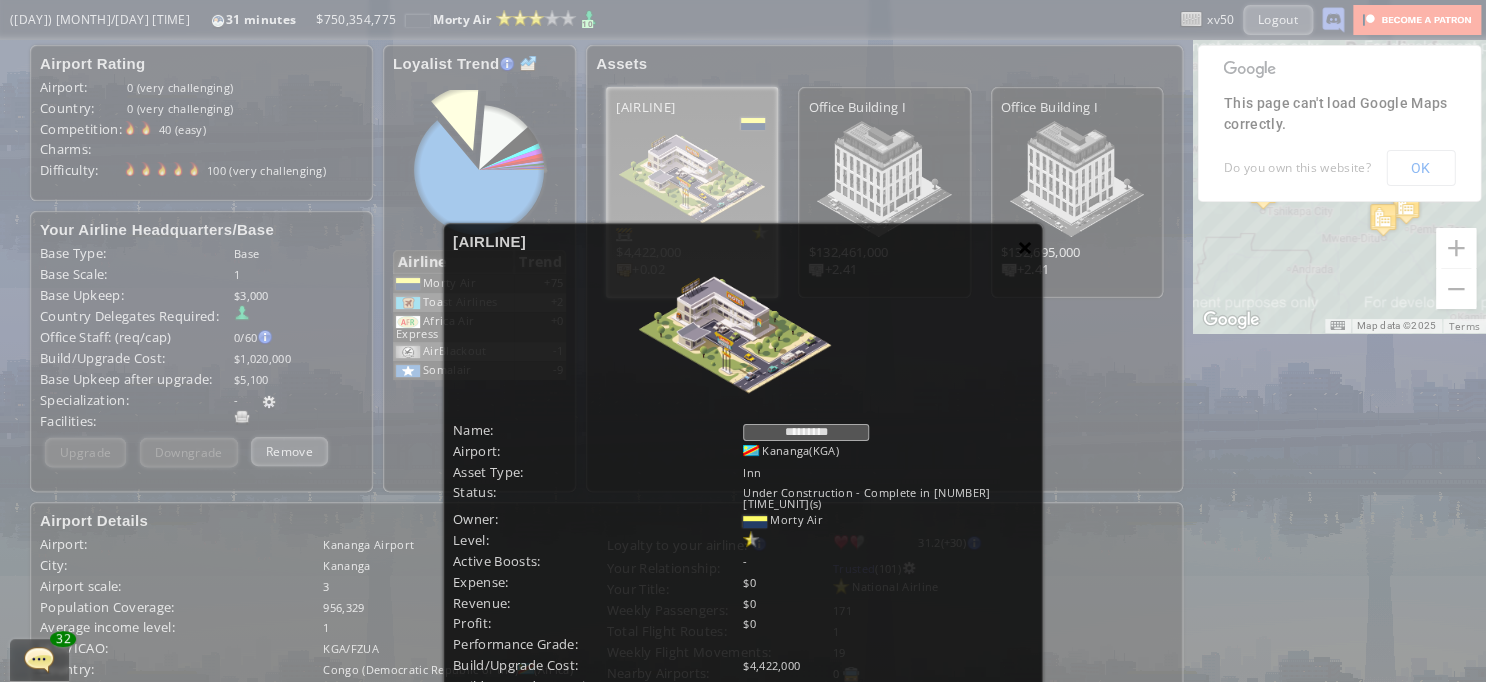 click on "×" at bounding box center (1025, 247) 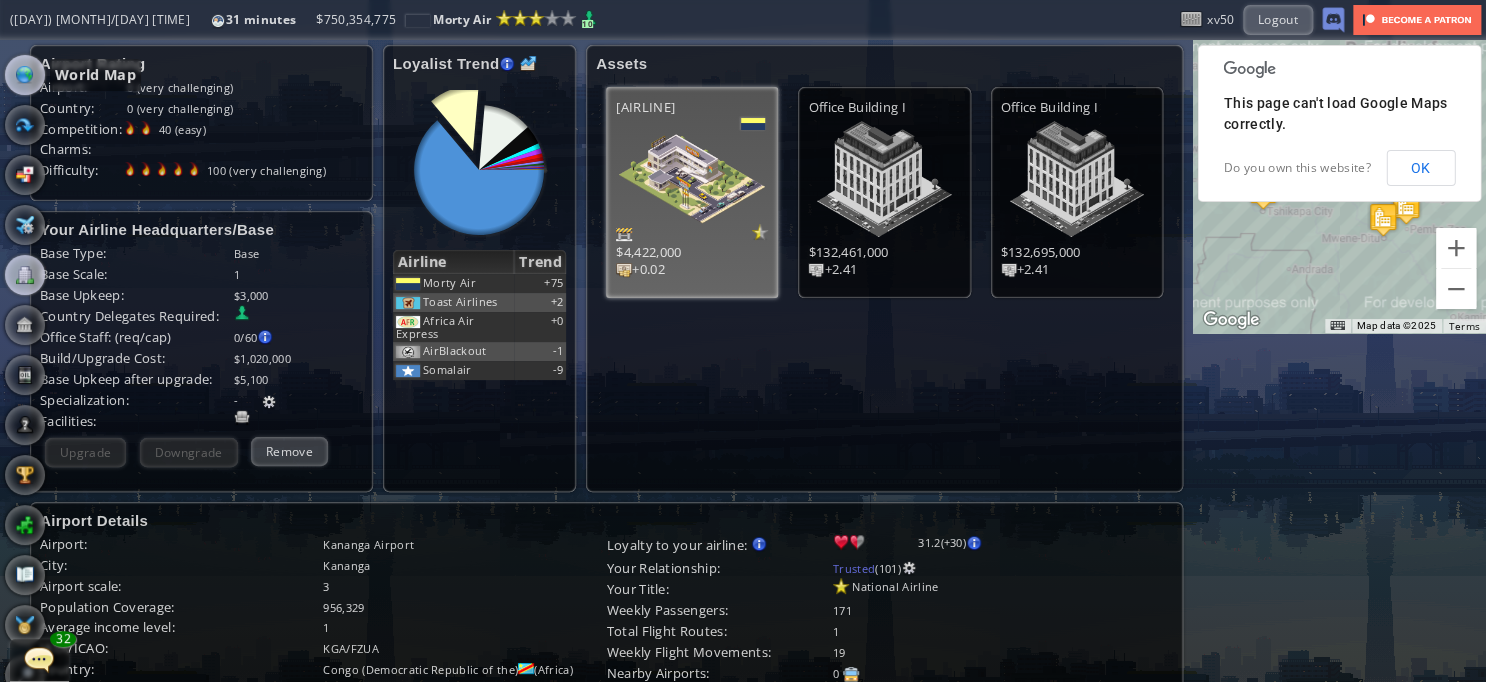 click at bounding box center [25, 75] 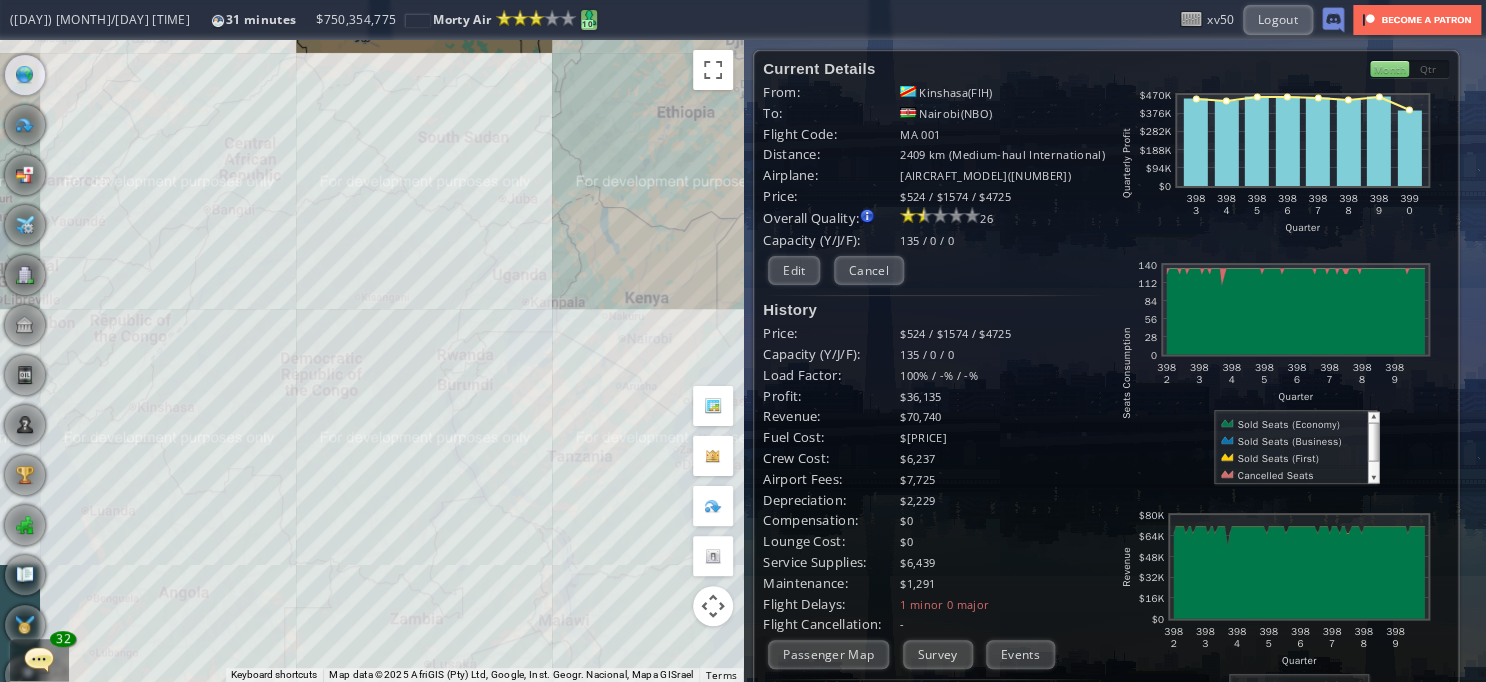 click on "10" at bounding box center [587, 24] 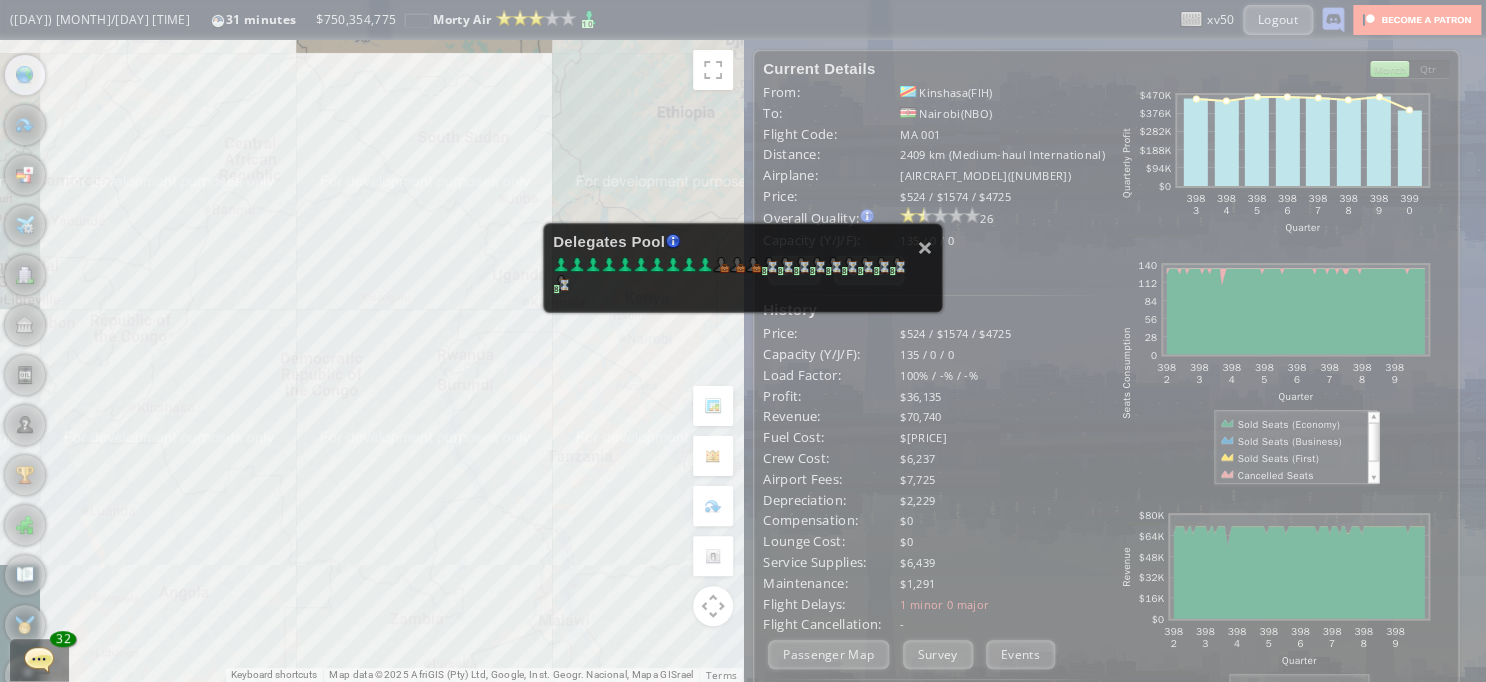 click on "Delegates Pool Gained by leveling up your airline. Airline grade is determined by reputation points. Delegates conduct various tasks, such as Flight negotiations, Country relationship improvements, Advertisement campaigns etc." at bounding box center (743, 243) 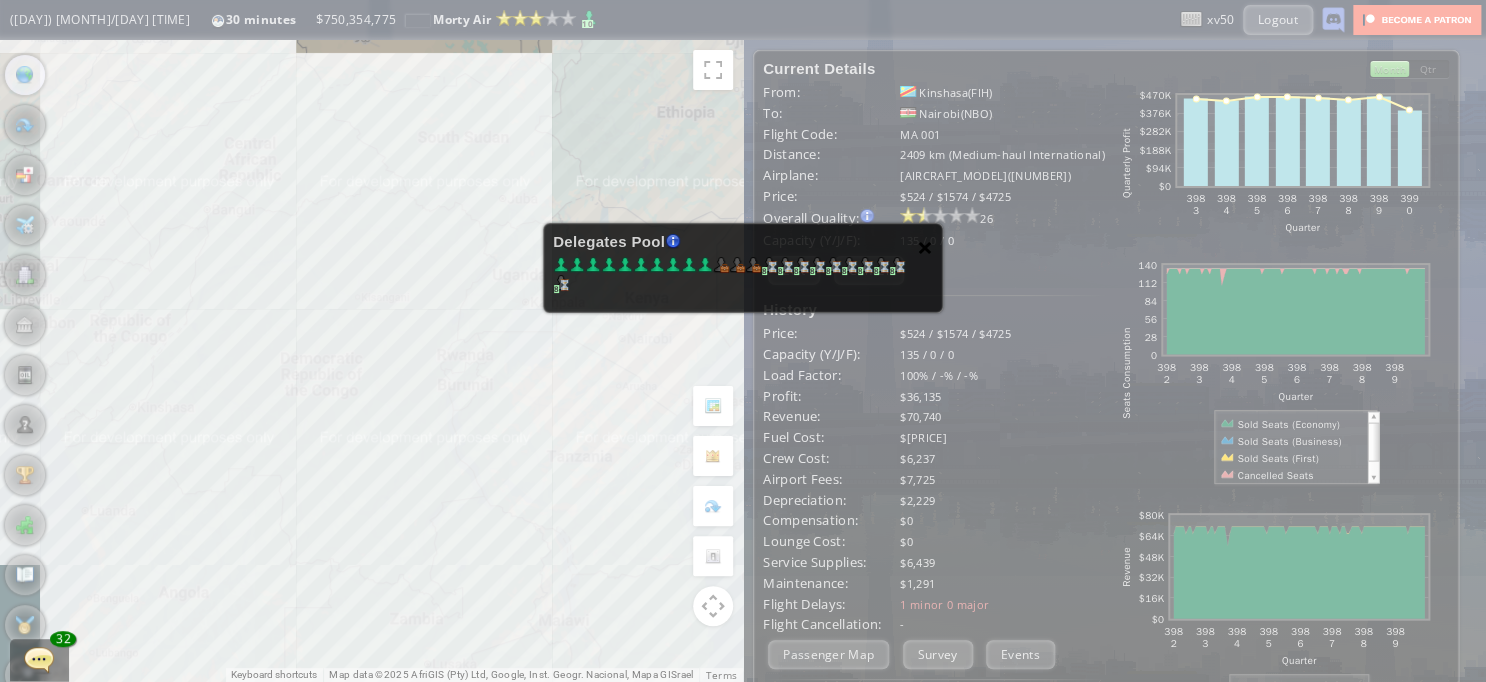 click on "×" at bounding box center (925, 247) 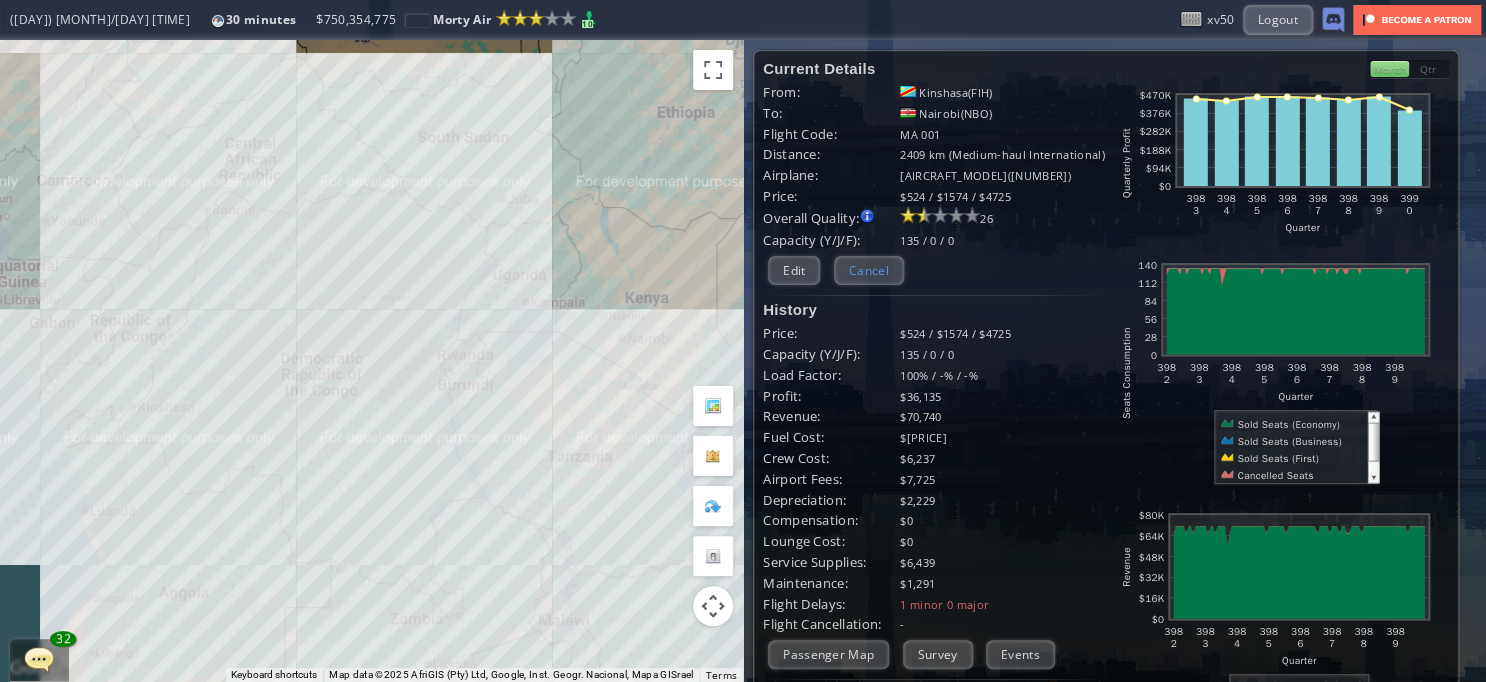 click on "Cancel" at bounding box center [869, 270] 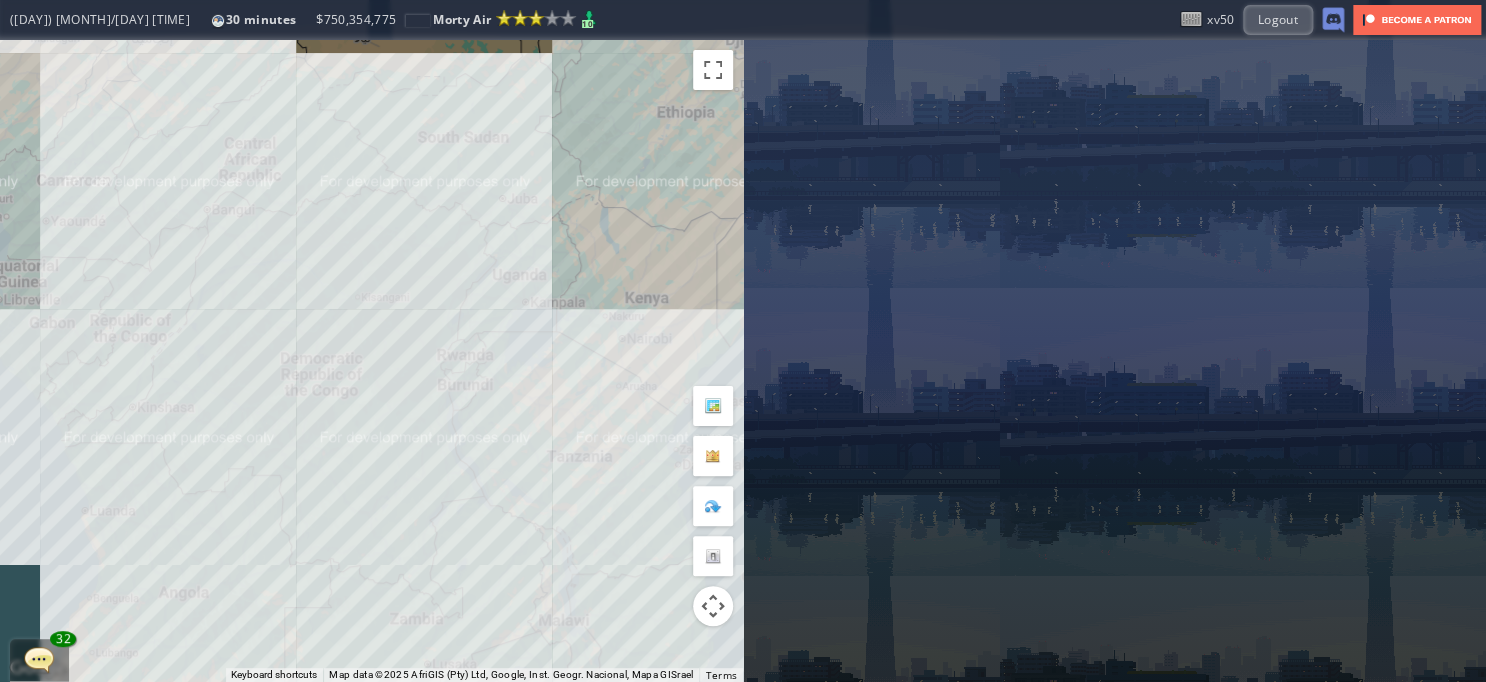 click on "To navigate, press the arrow keys." at bounding box center [371, 361] 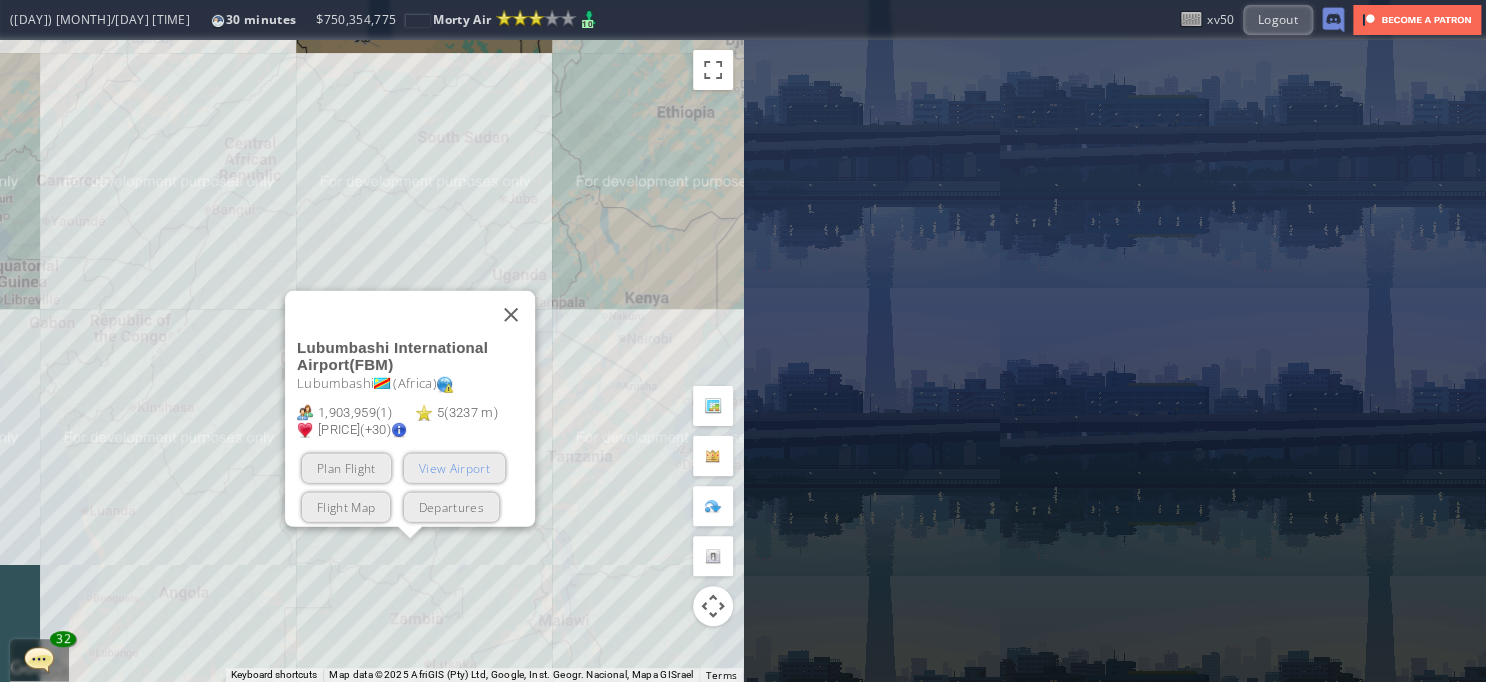 click on "View Airport" at bounding box center [453, 468] 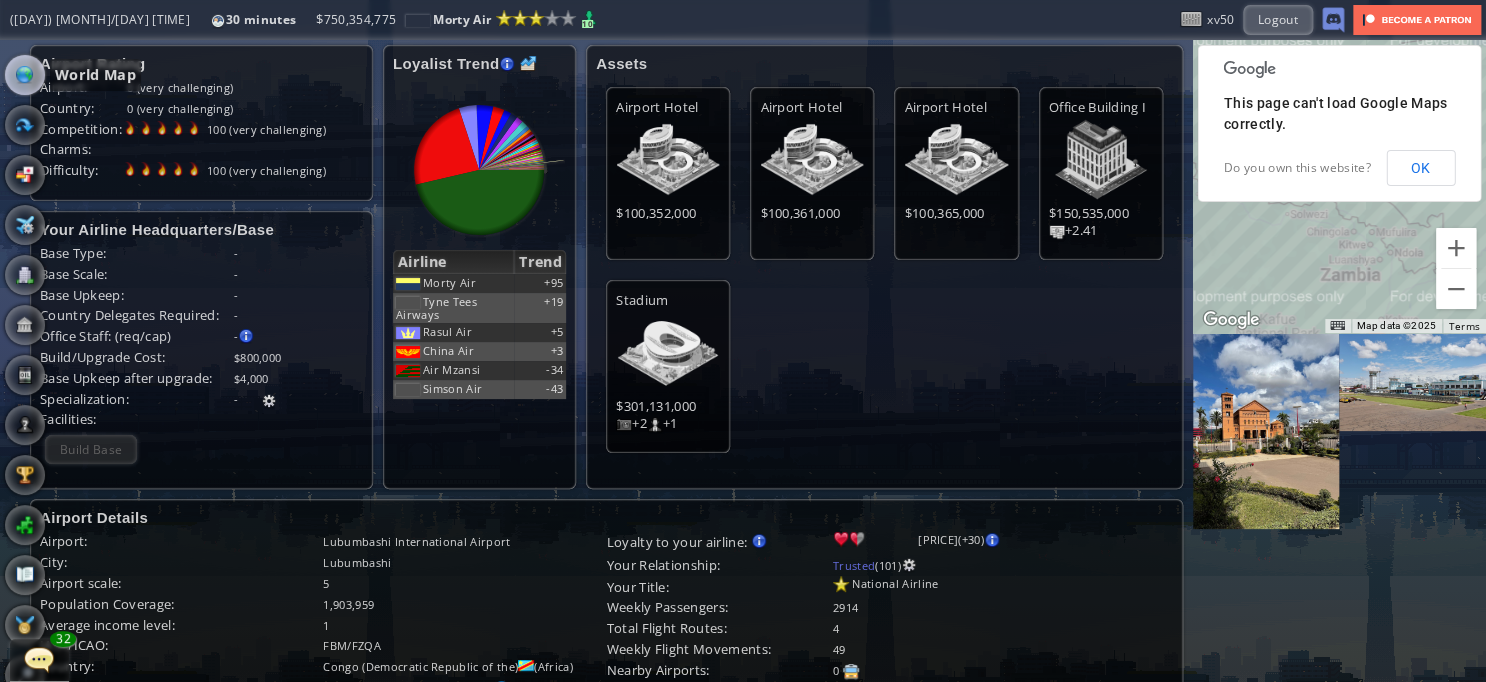 click at bounding box center [25, 75] 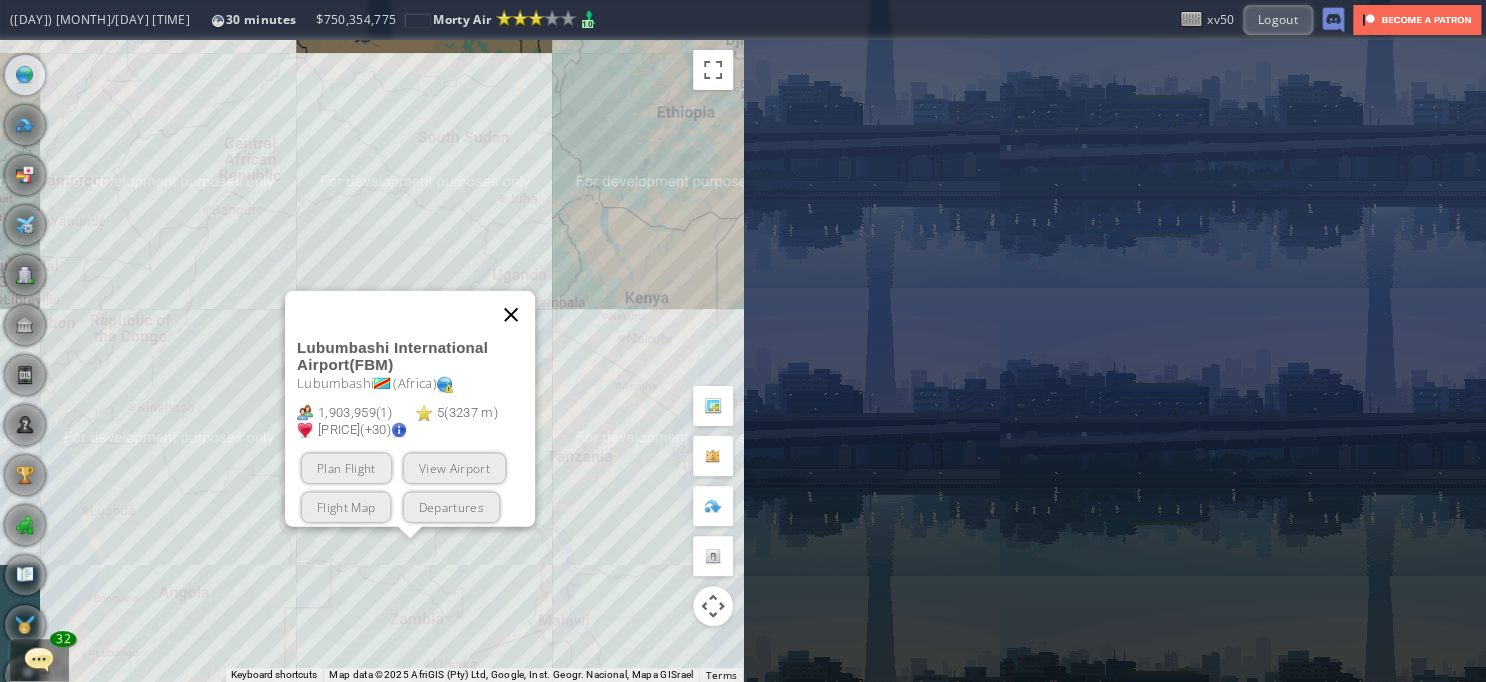 click at bounding box center [511, 315] 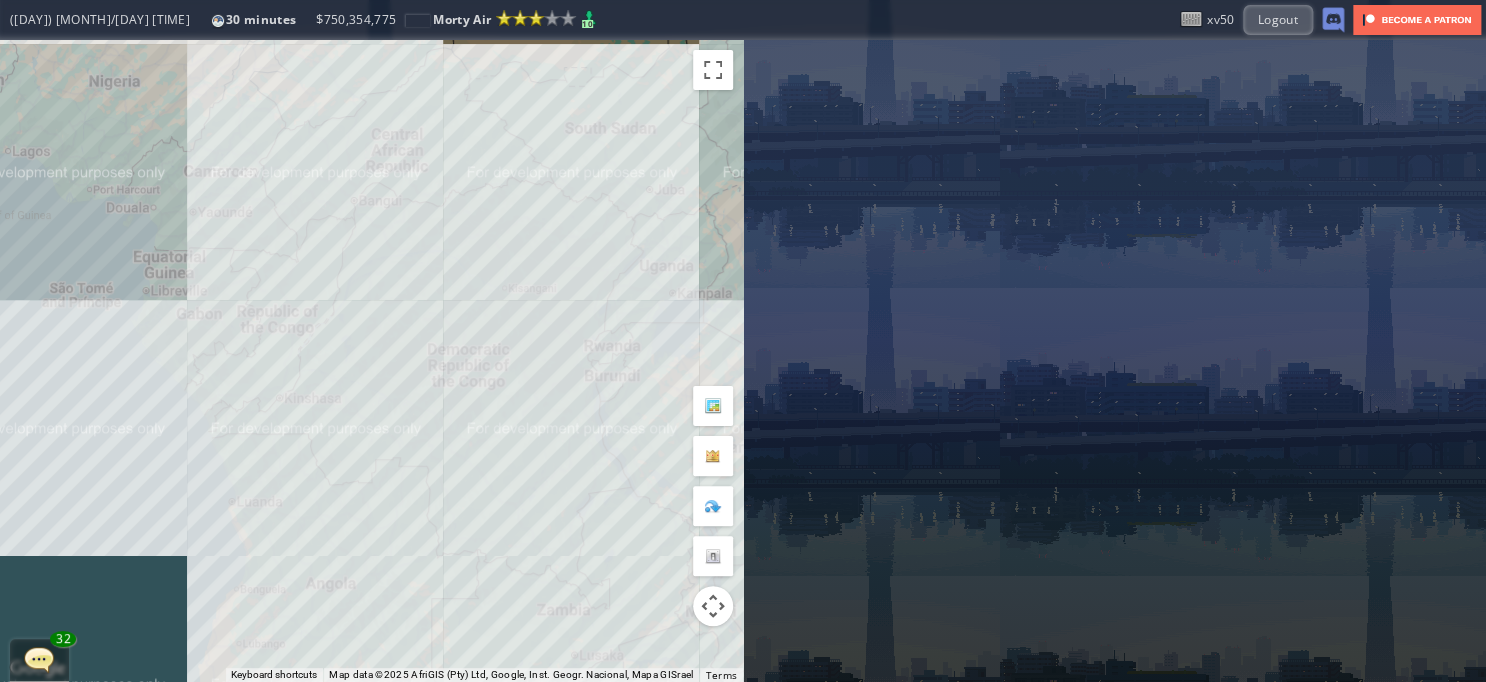 drag, startPoint x: 207, startPoint y: 440, endPoint x: 363, endPoint y: 432, distance: 156.20499 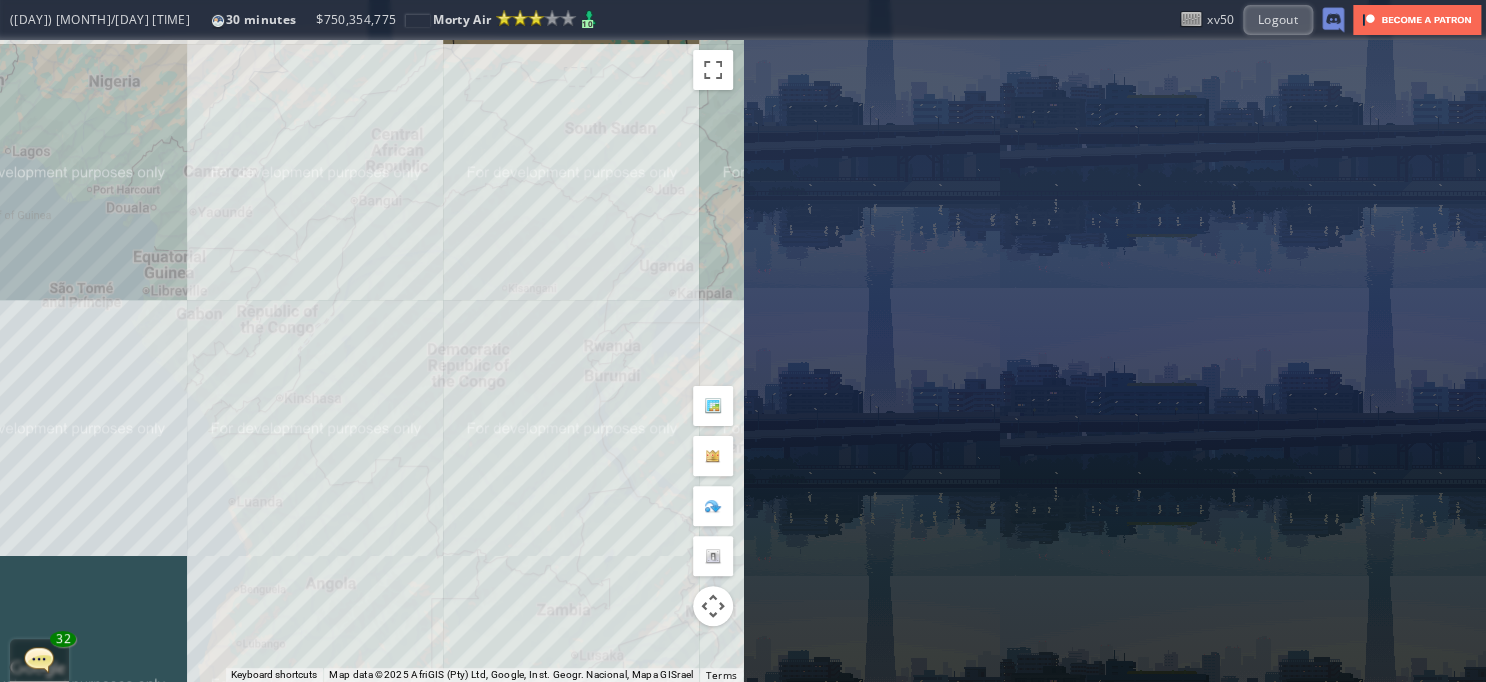 click on "To navigate, press the arrow keys." at bounding box center (371, 361) 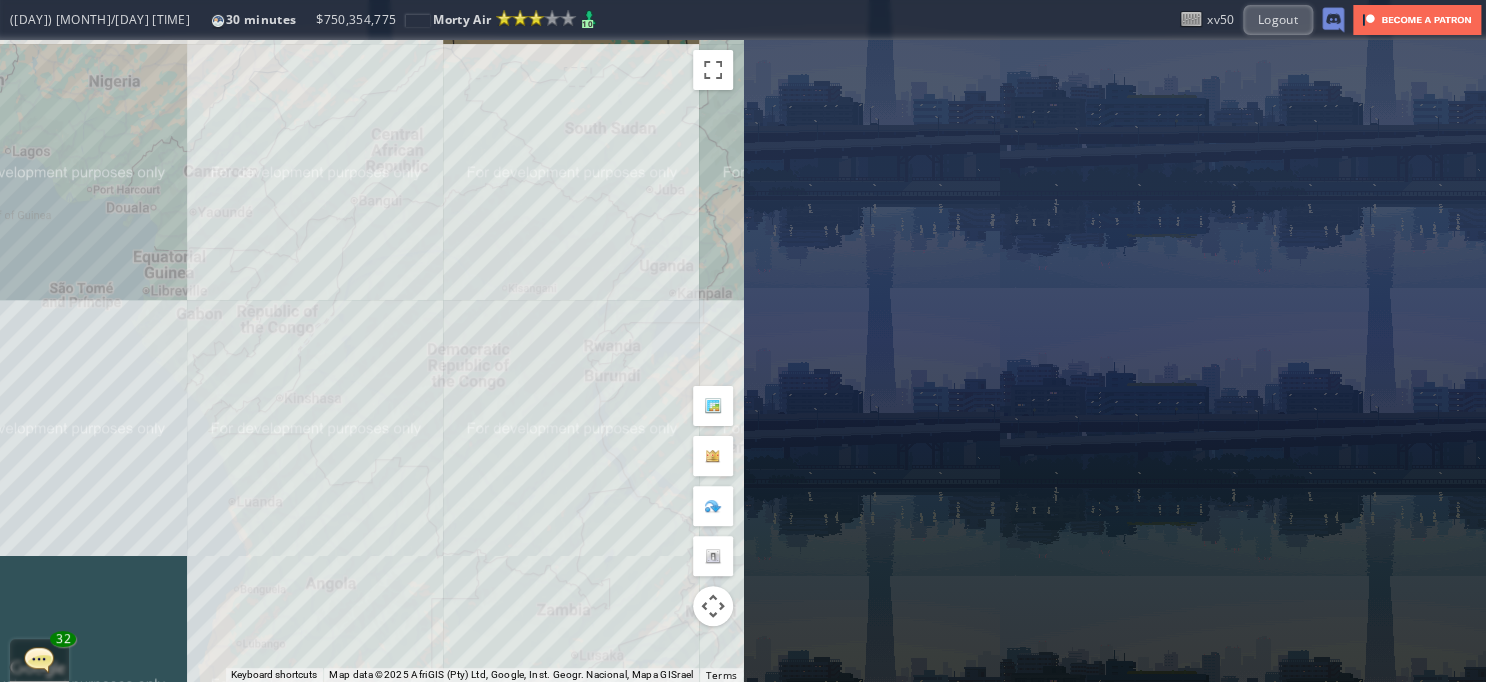 click on "To navigate, press the arrow keys." at bounding box center (371, 361) 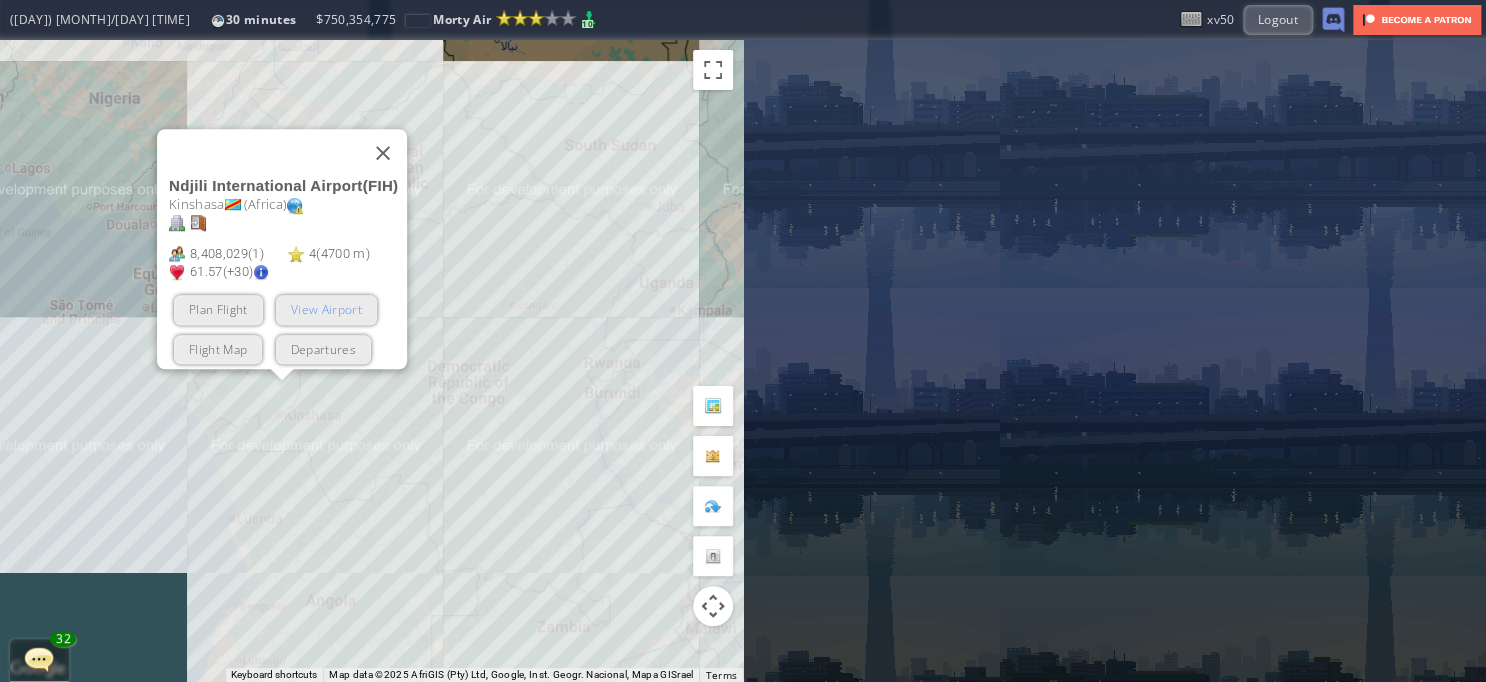 click on "View Airport" at bounding box center (325, 310) 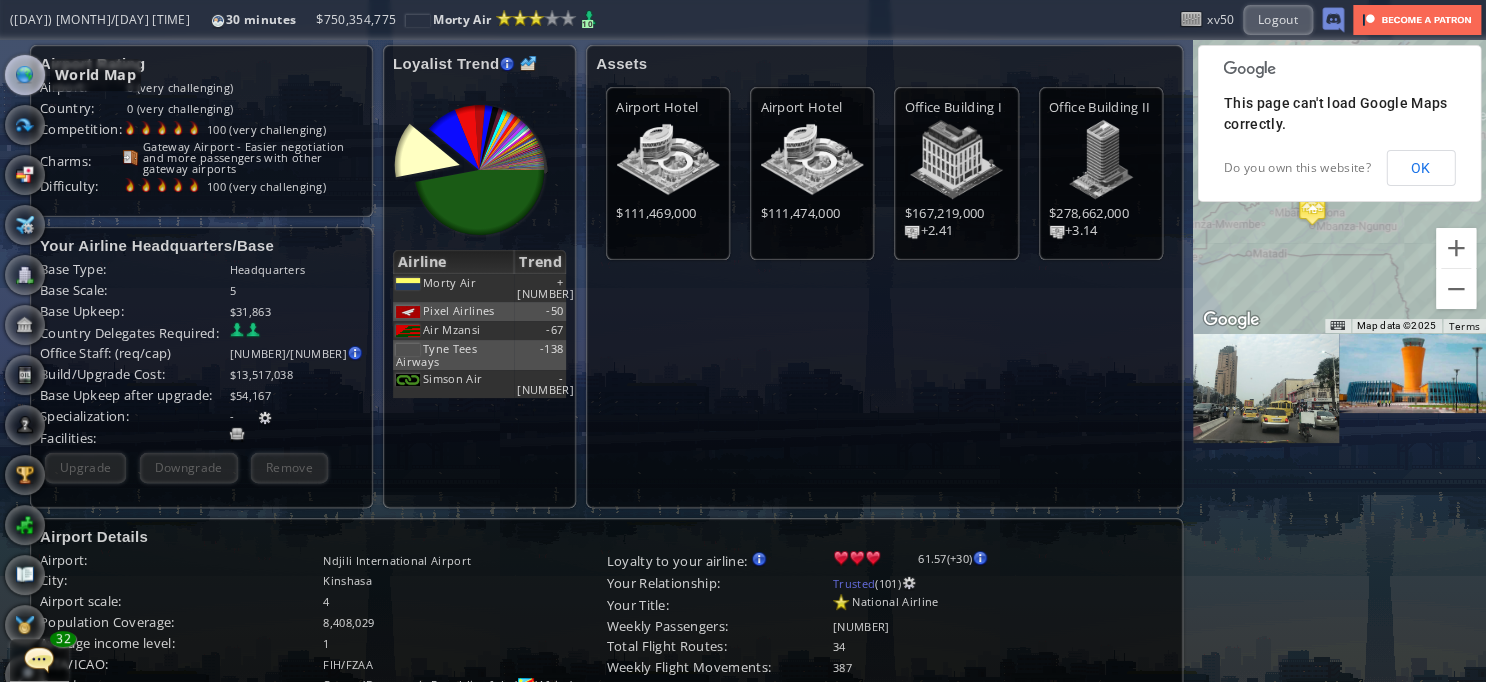 click at bounding box center (25, 75) 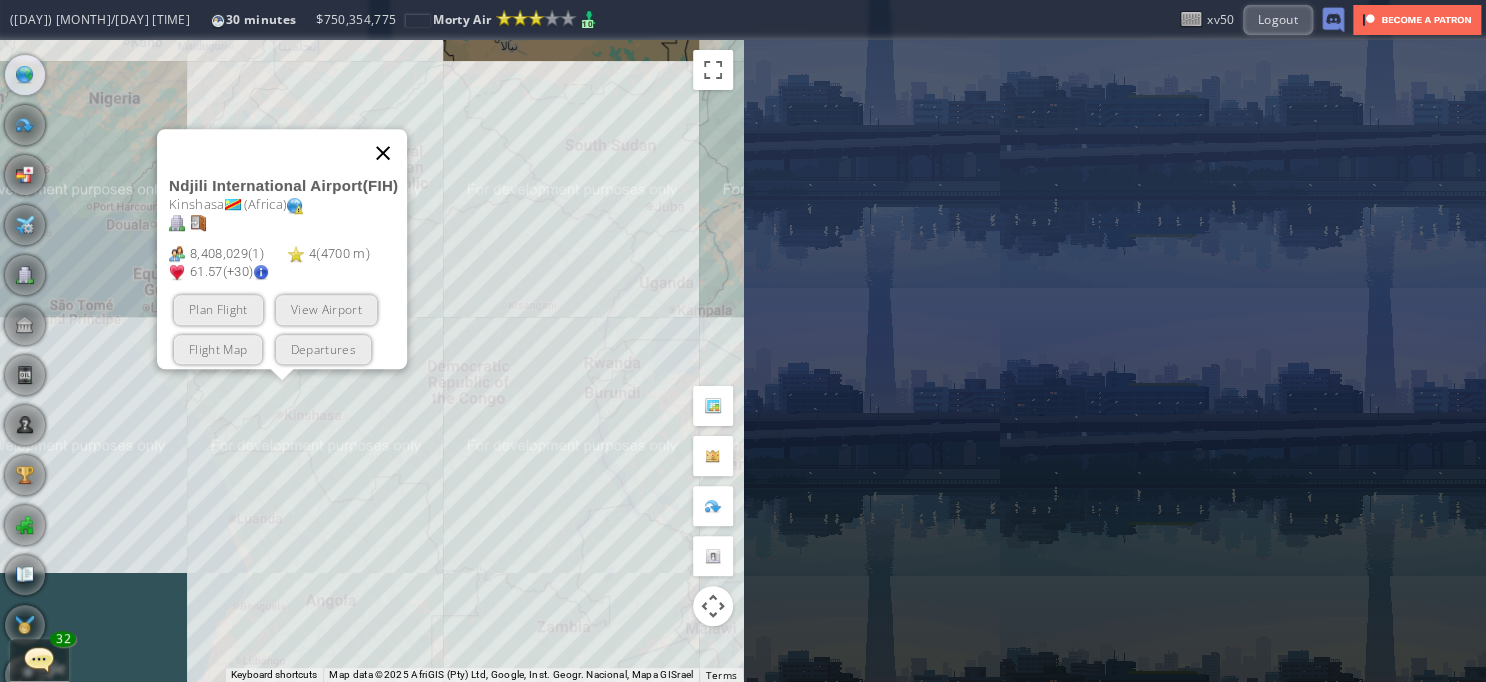 click at bounding box center [383, 153] 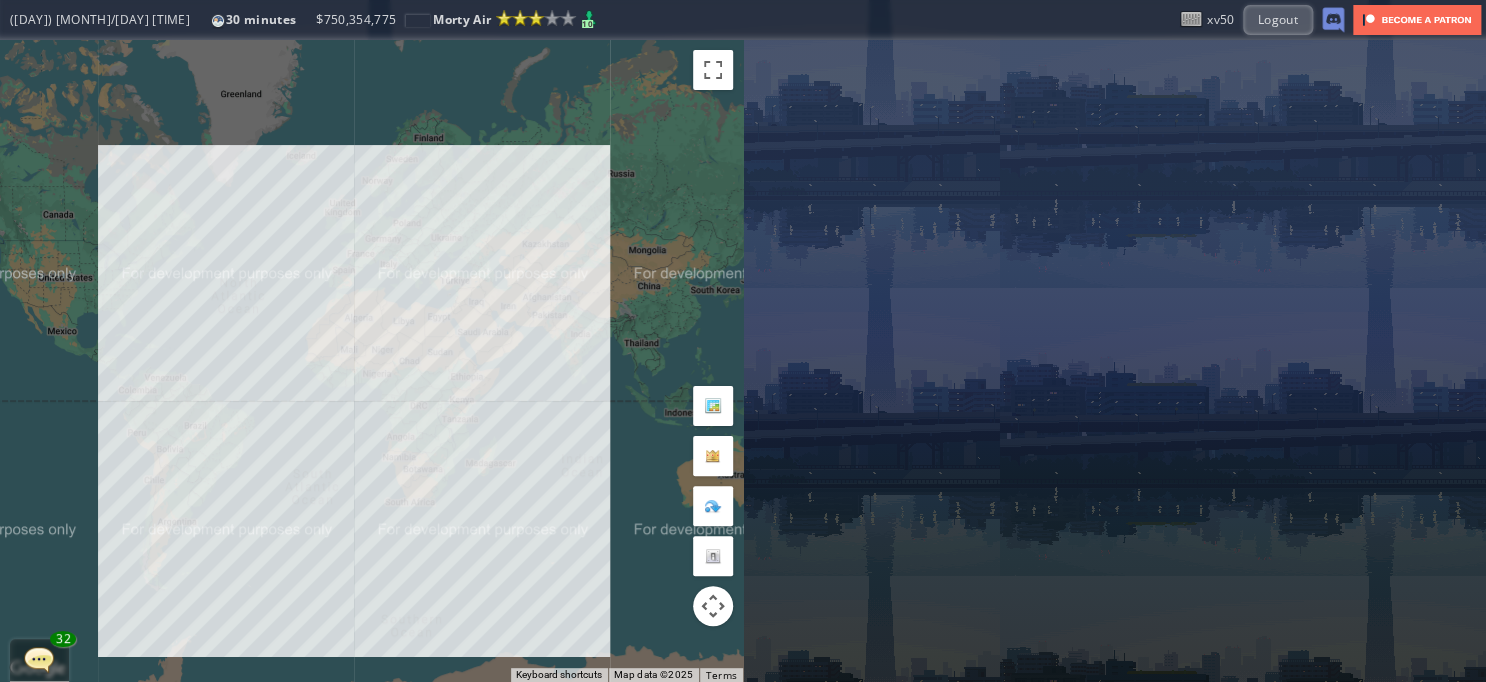 click on "To navigate, press the arrow keys." at bounding box center [371, 361] 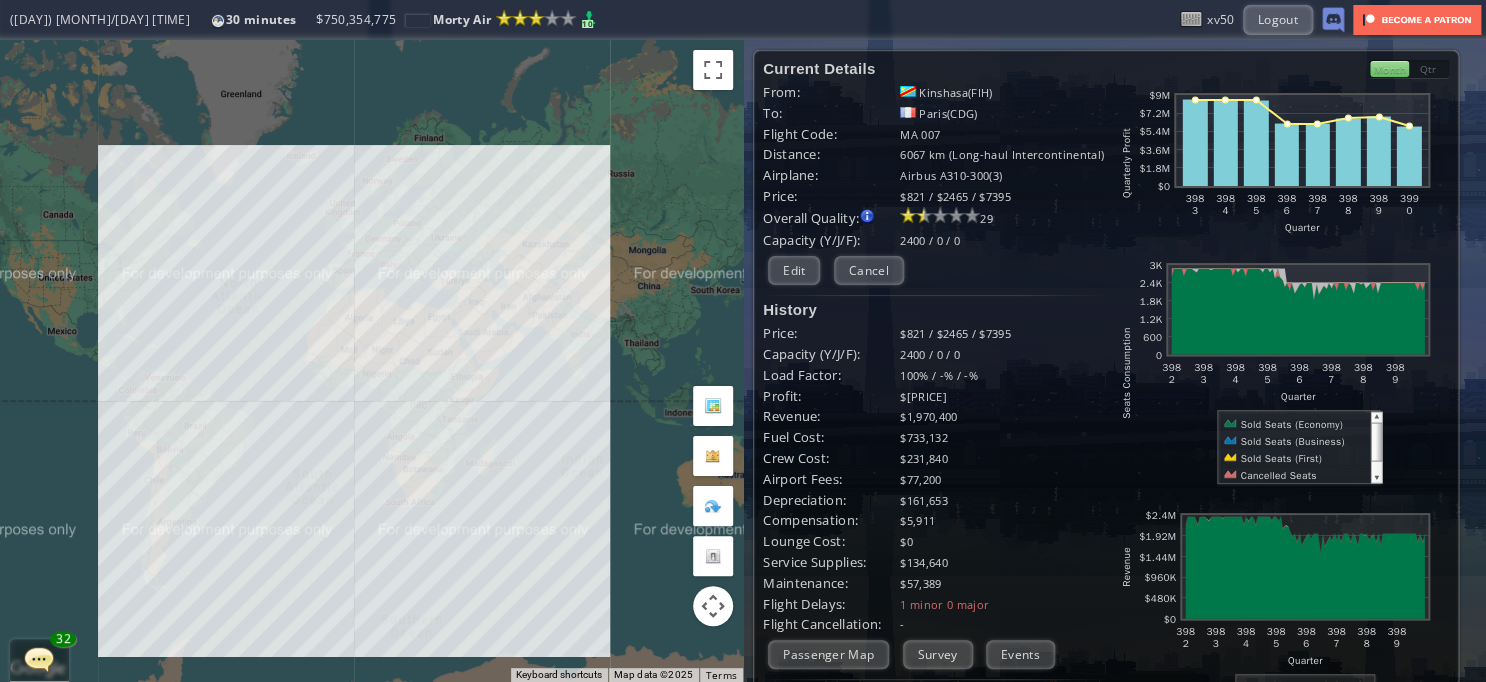 click on "To navigate, press the arrow keys." at bounding box center (371, 361) 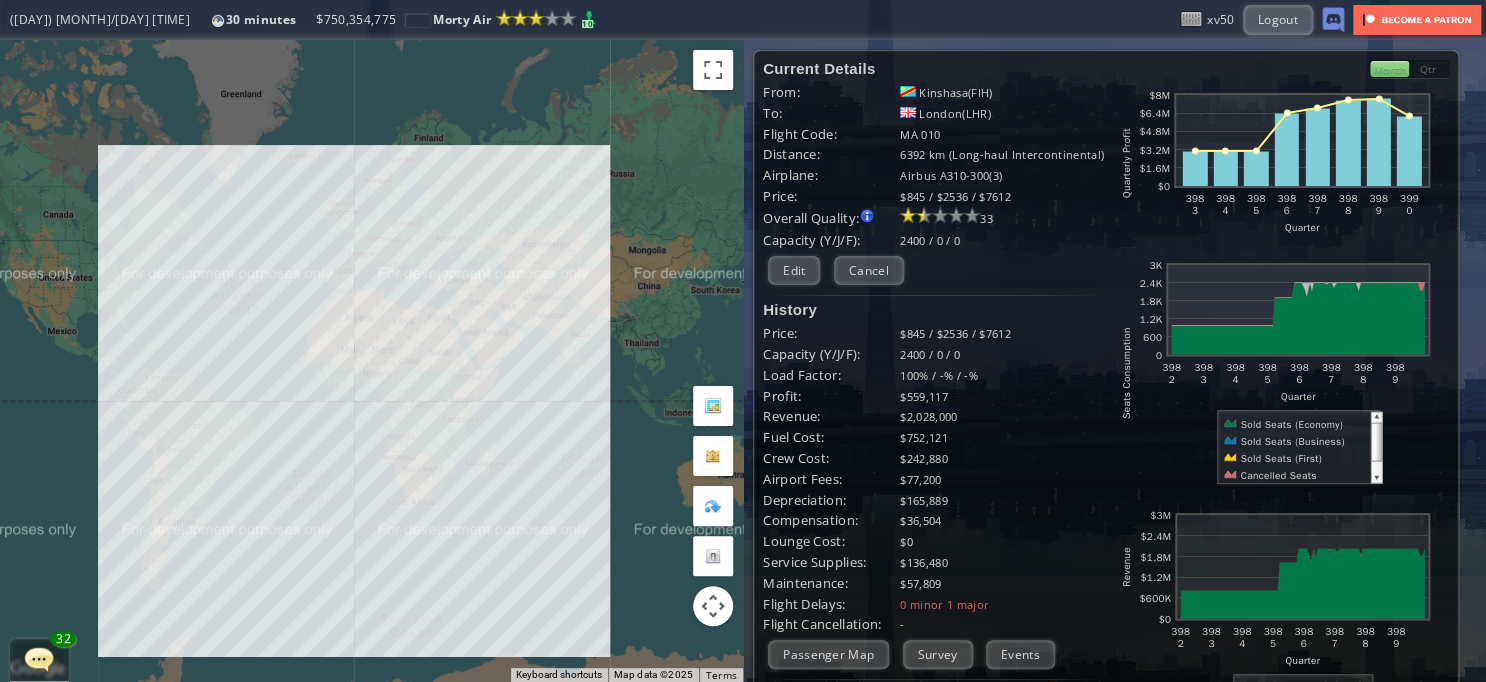 click on "From:
Kinshasa(FIH)
To:
London(LHR)
Flight Code:
MA [NUMBER]
Distance:
[NUMBER] km (Long-haul Intercontinental)
Airplane:
[AIRCRAFT_MODEL]([NUMBER])
Price:
$[PRICE] / $[PRICE] / $[PRICE]
Overall Quality:
Overall quality is determined by:
- Fleet Age per Route
- Service Star level per route
- Company wide Service Quality
[NUMBER]
Edit -" at bounding box center (934, 487) 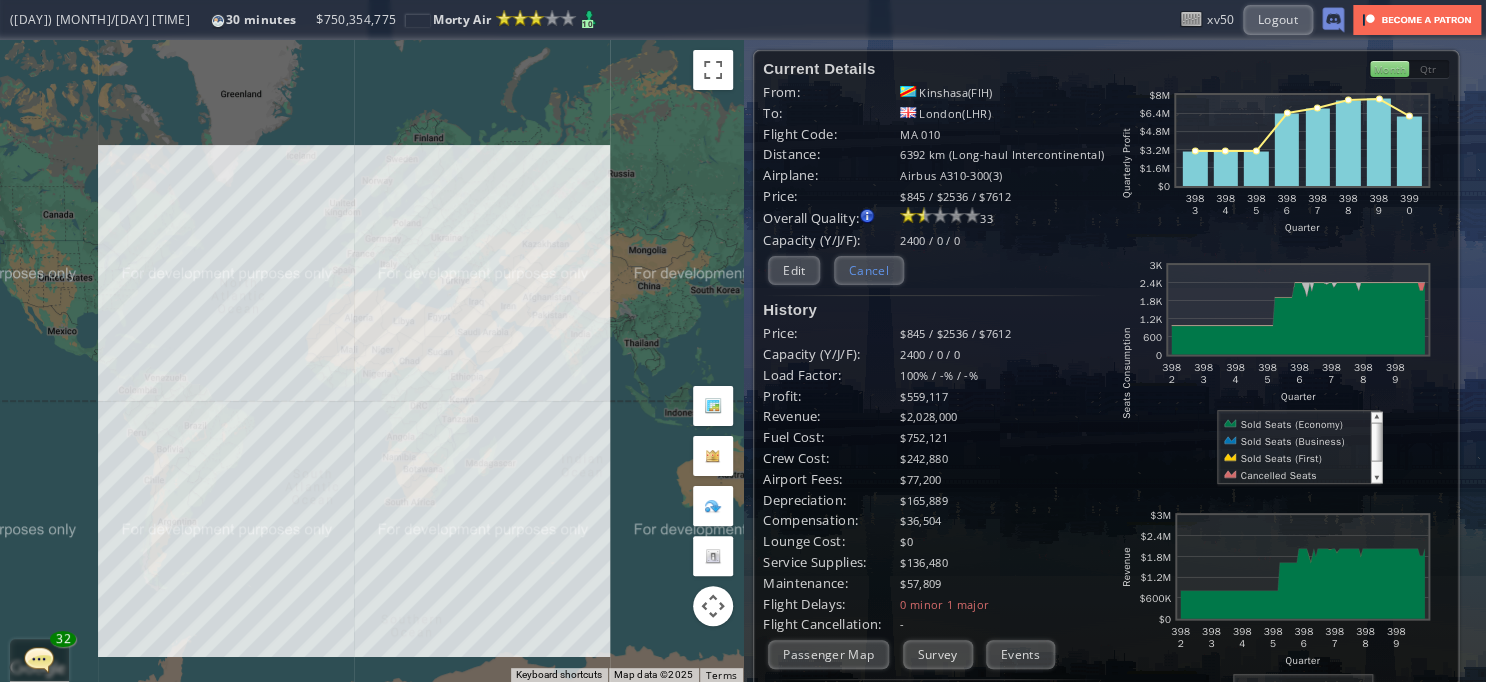 click on "Cancel" at bounding box center [869, 270] 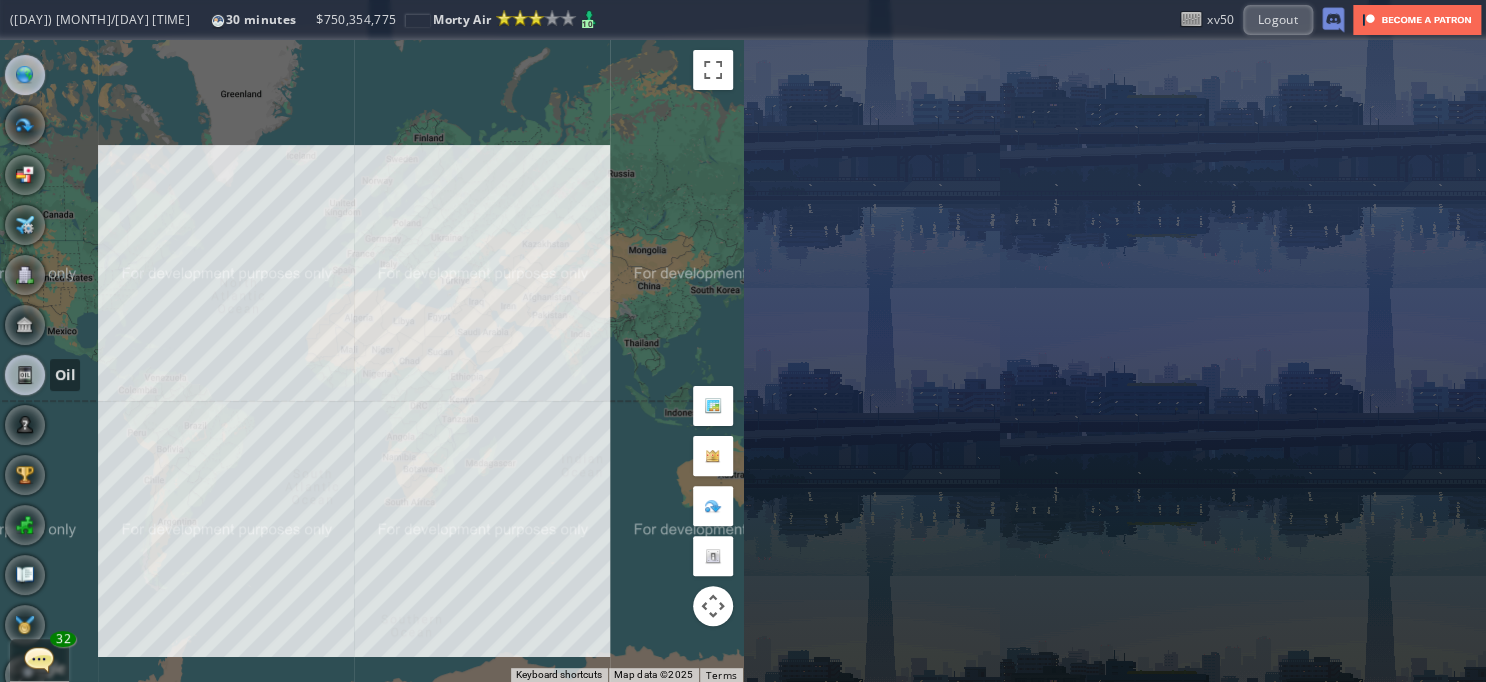 click at bounding box center [25, 375] 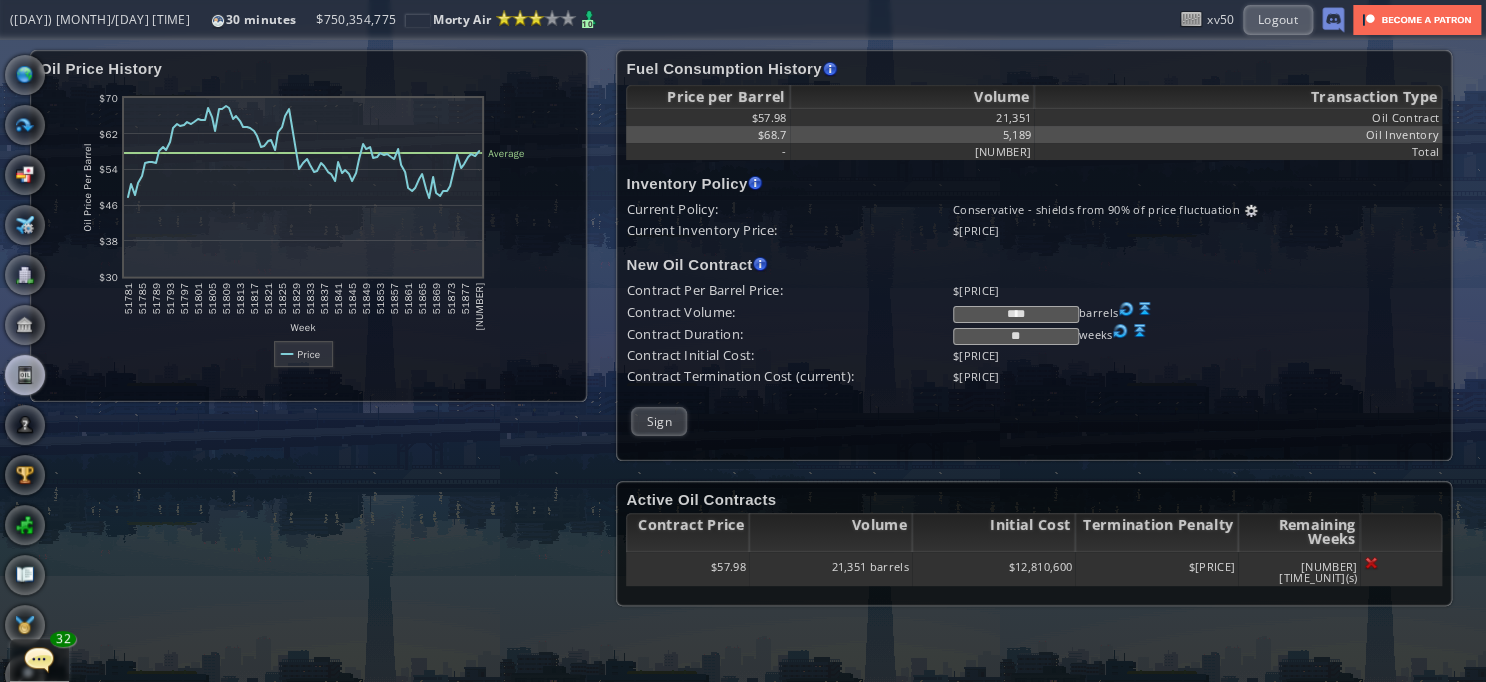 click at bounding box center [1145, 309] 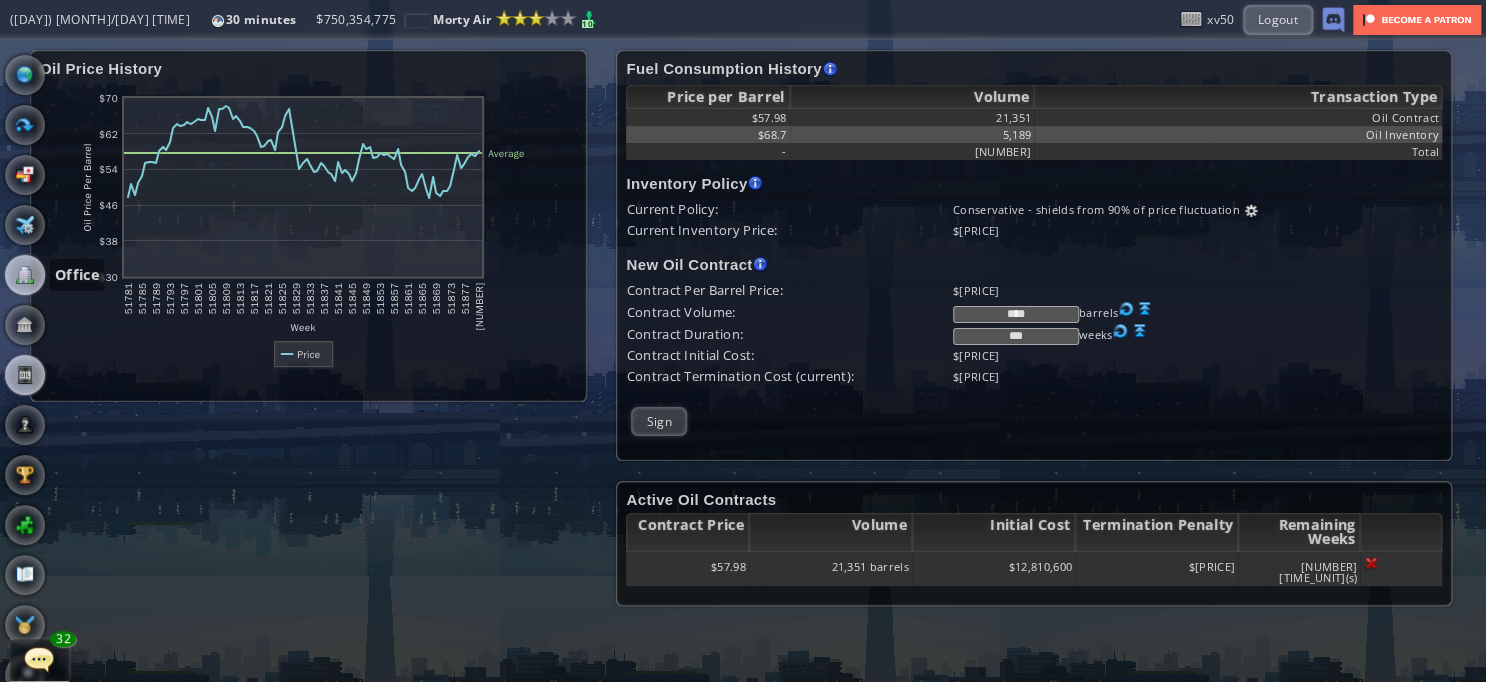 click at bounding box center (25, 275) 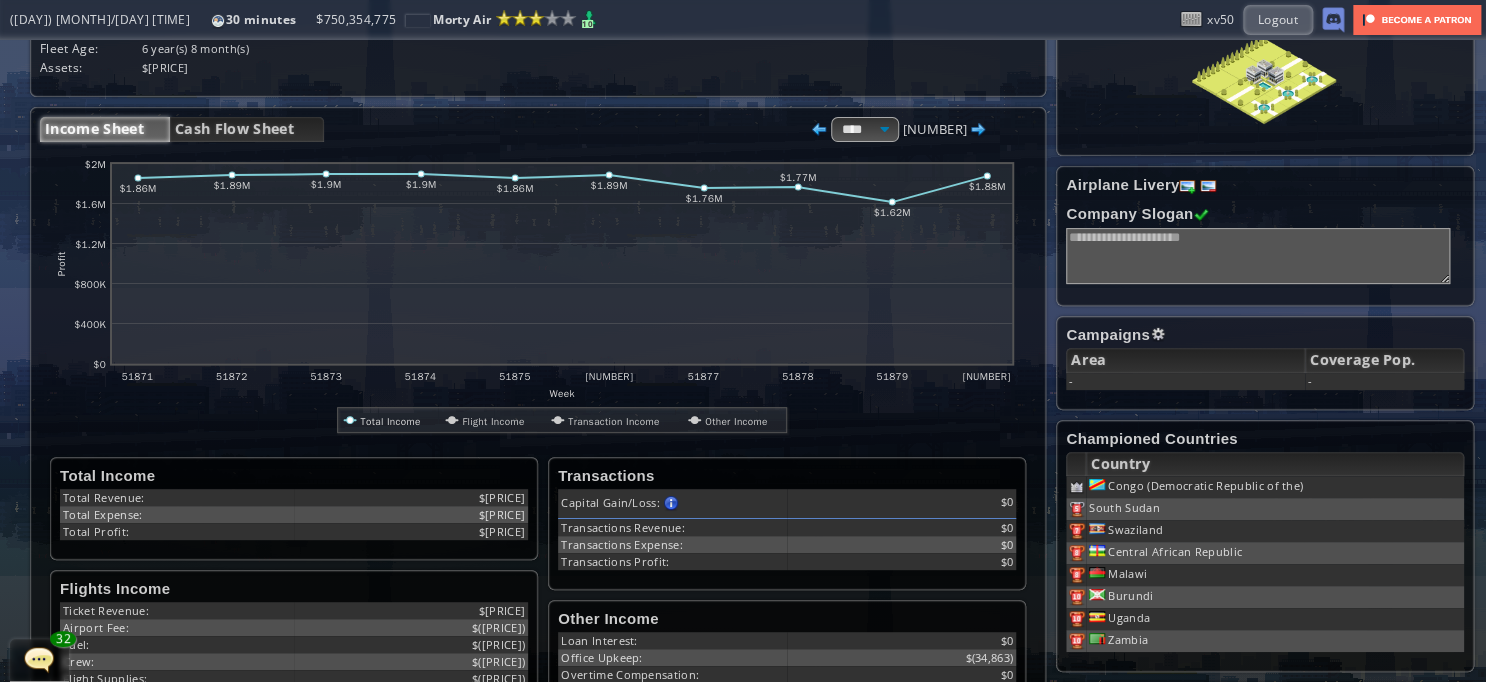 scroll, scrollTop: 0, scrollLeft: 0, axis: both 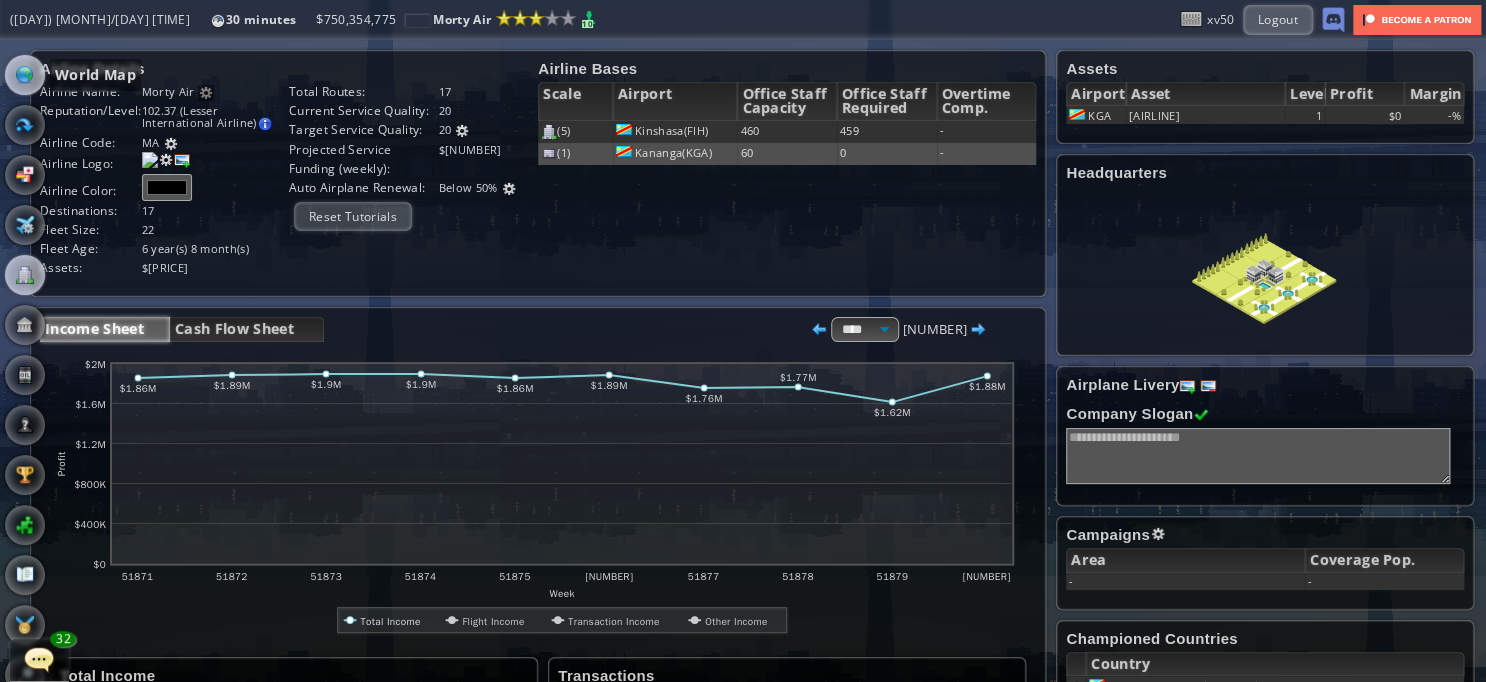 click at bounding box center (25, 75) 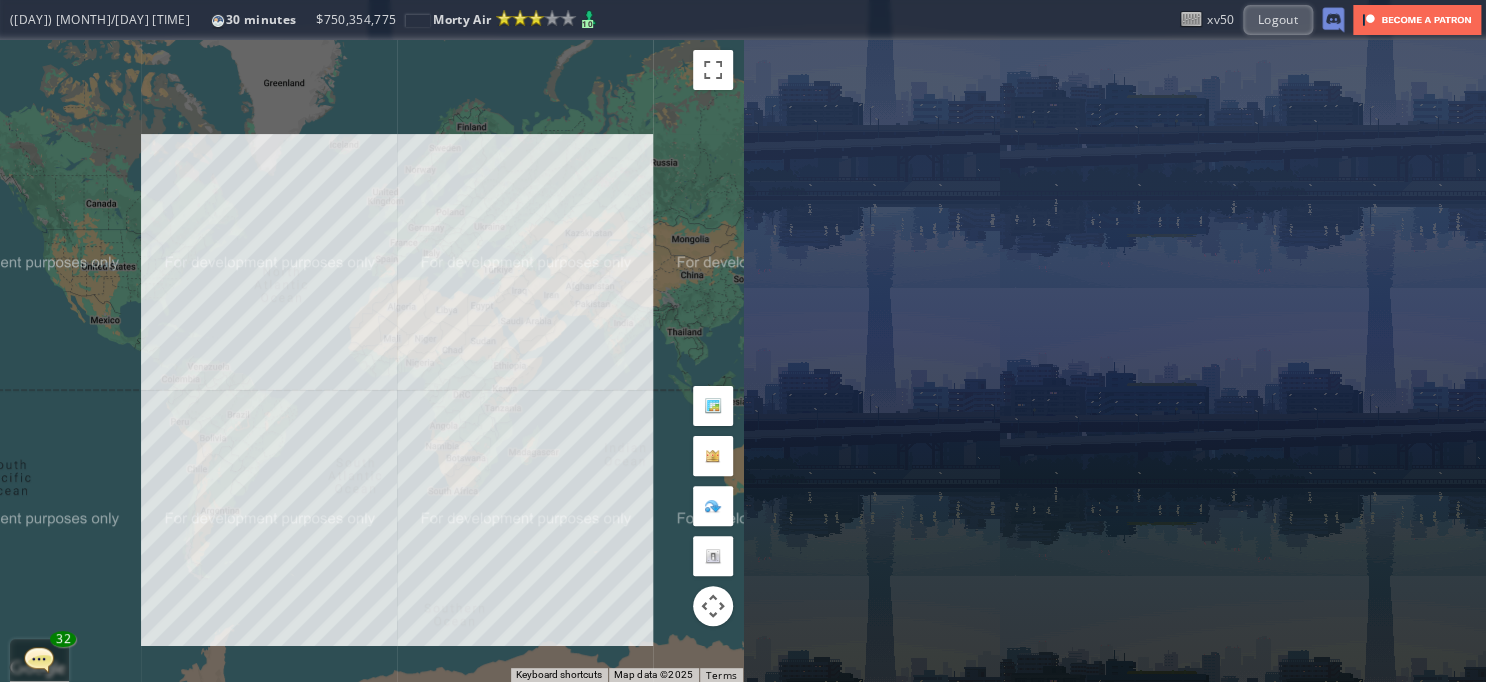 drag, startPoint x: 498, startPoint y: 377, endPoint x: 551, endPoint y: 357, distance: 56.648037 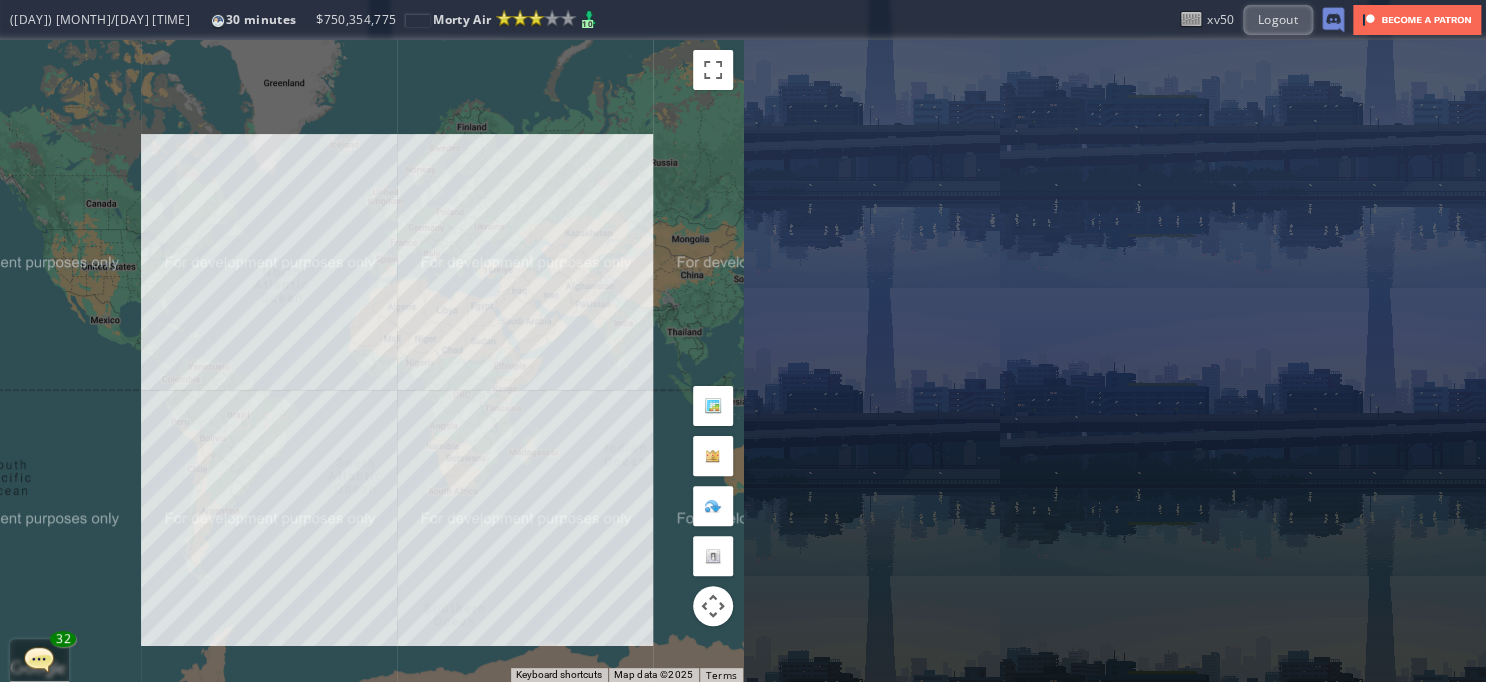 click on "To navigate, press the arrow keys." at bounding box center [371, 361] 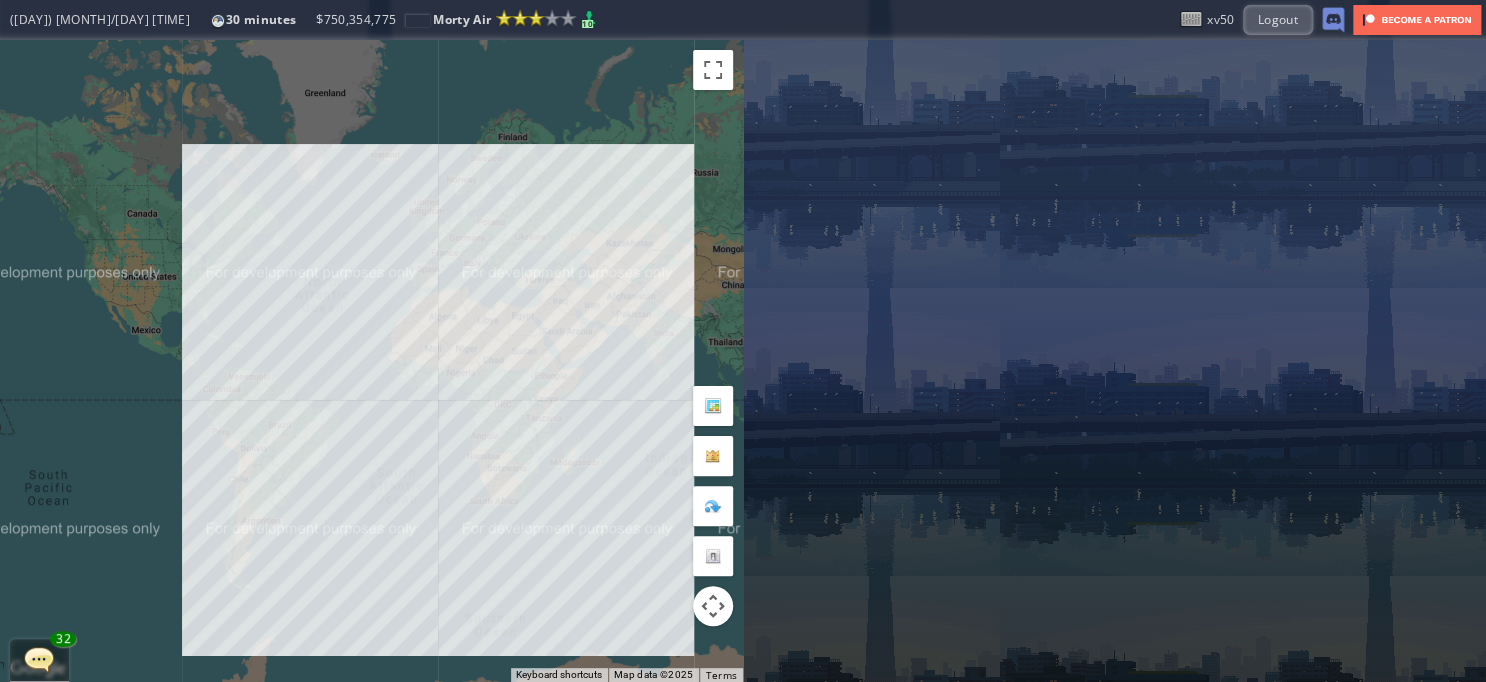 drag, startPoint x: 551, startPoint y: 357, endPoint x: 596, endPoint y: 371, distance: 47.127487 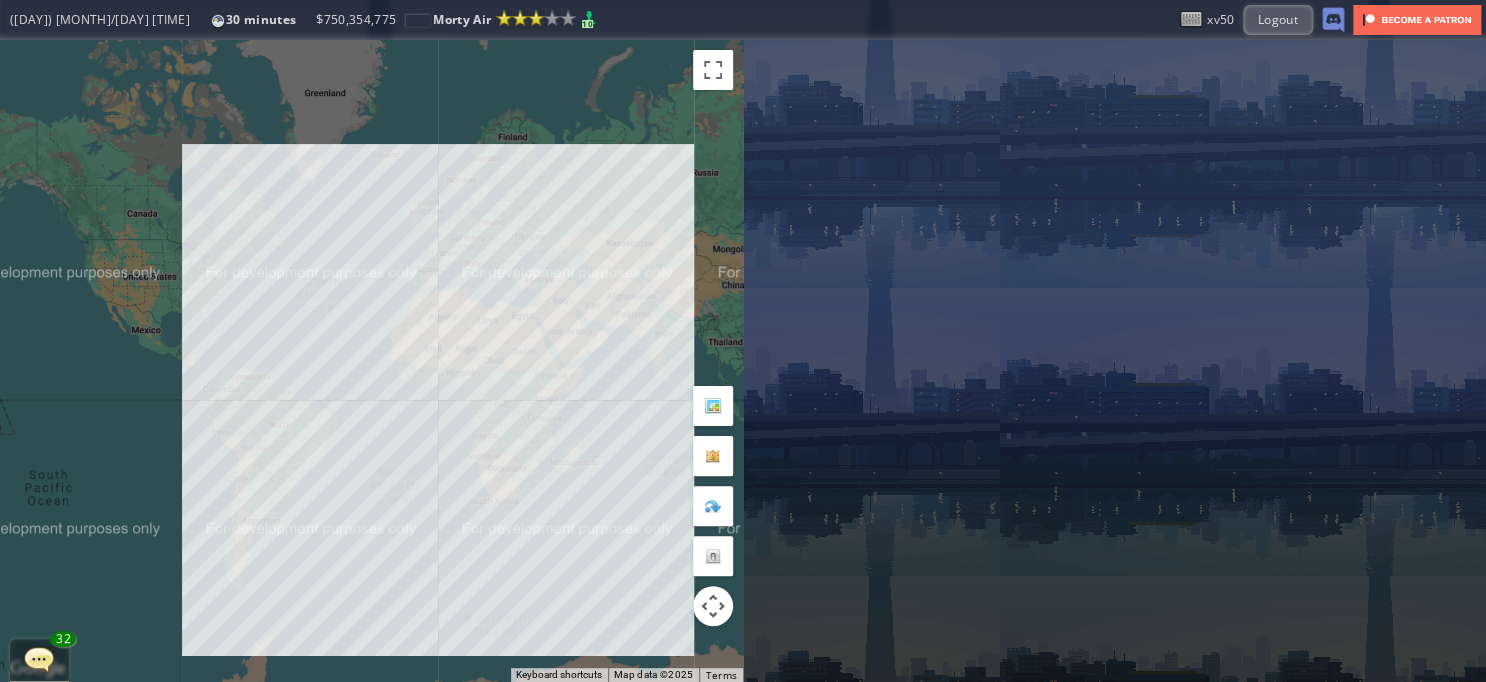 click on "To navigate, press the arrow keys." at bounding box center (371, 361) 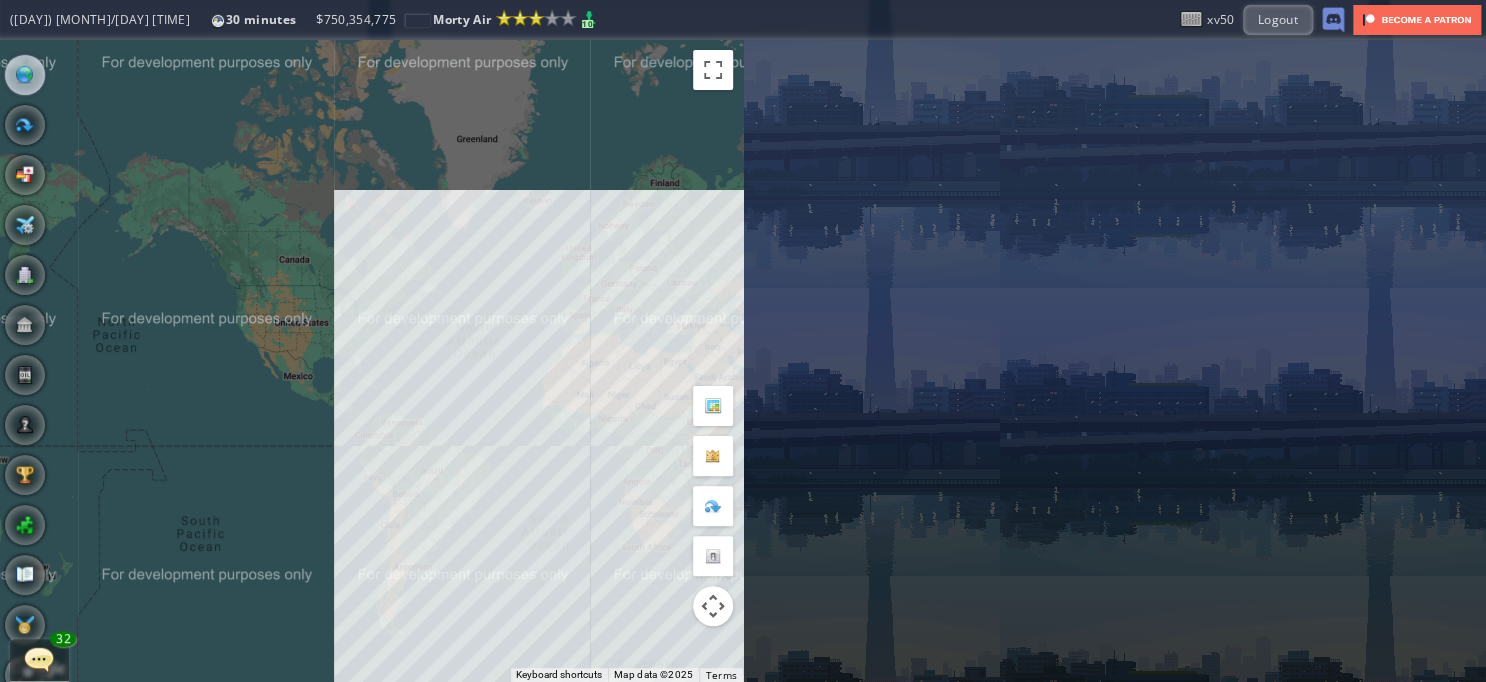 drag, startPoint x: 136, startPoint y: 304, endPoint x: 296, endPoint y: 355, distance: 167.93153 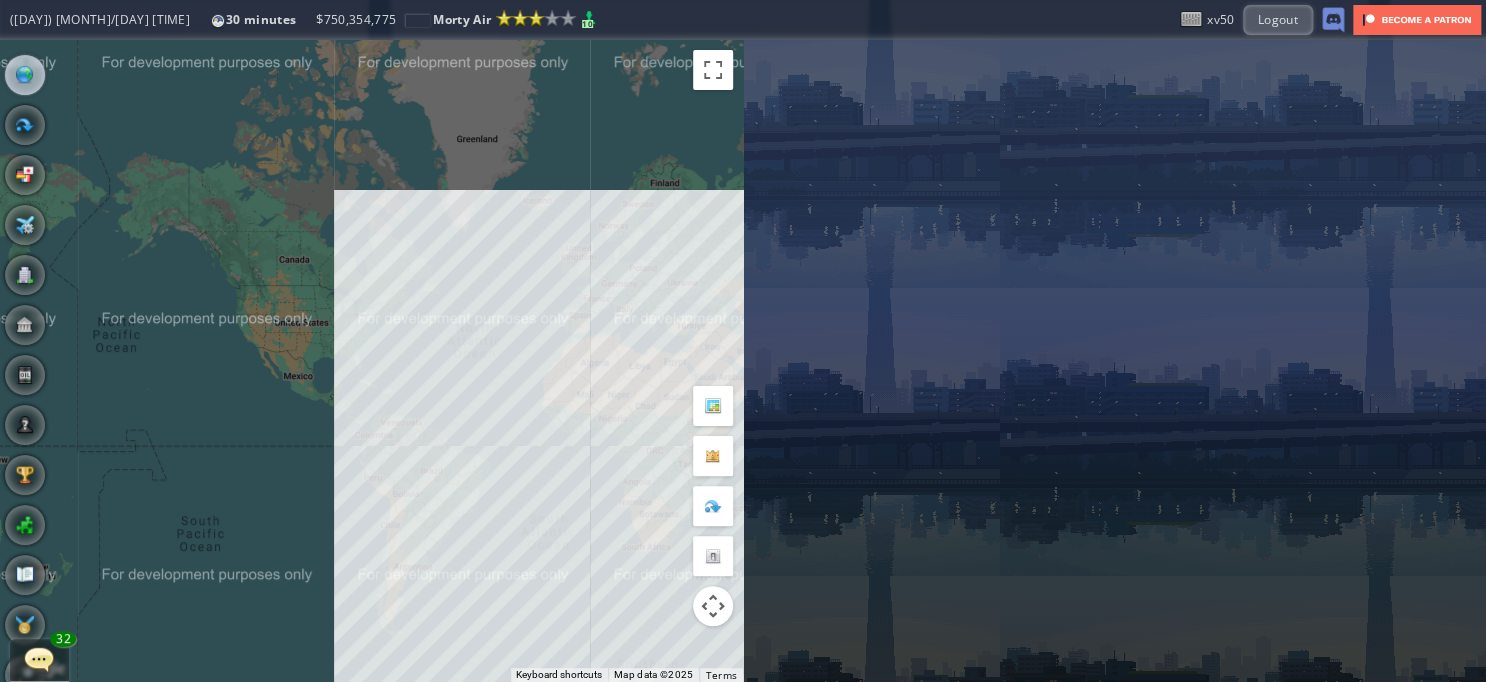 click on "To navigate, press the arrow keys." at bounding box center (371, 361) 